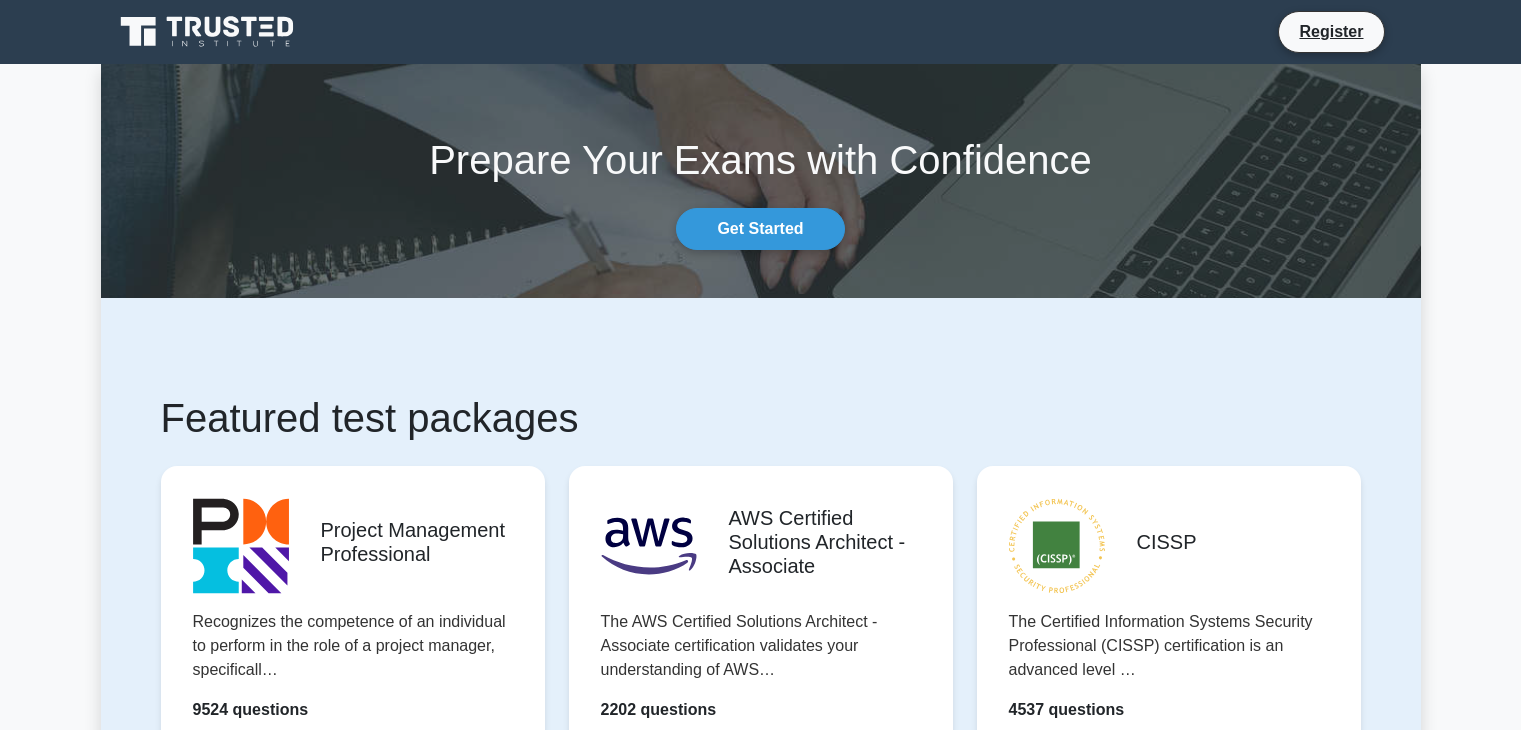 scroll, scrollTop: 0, scrollLeft: 0, axis: both 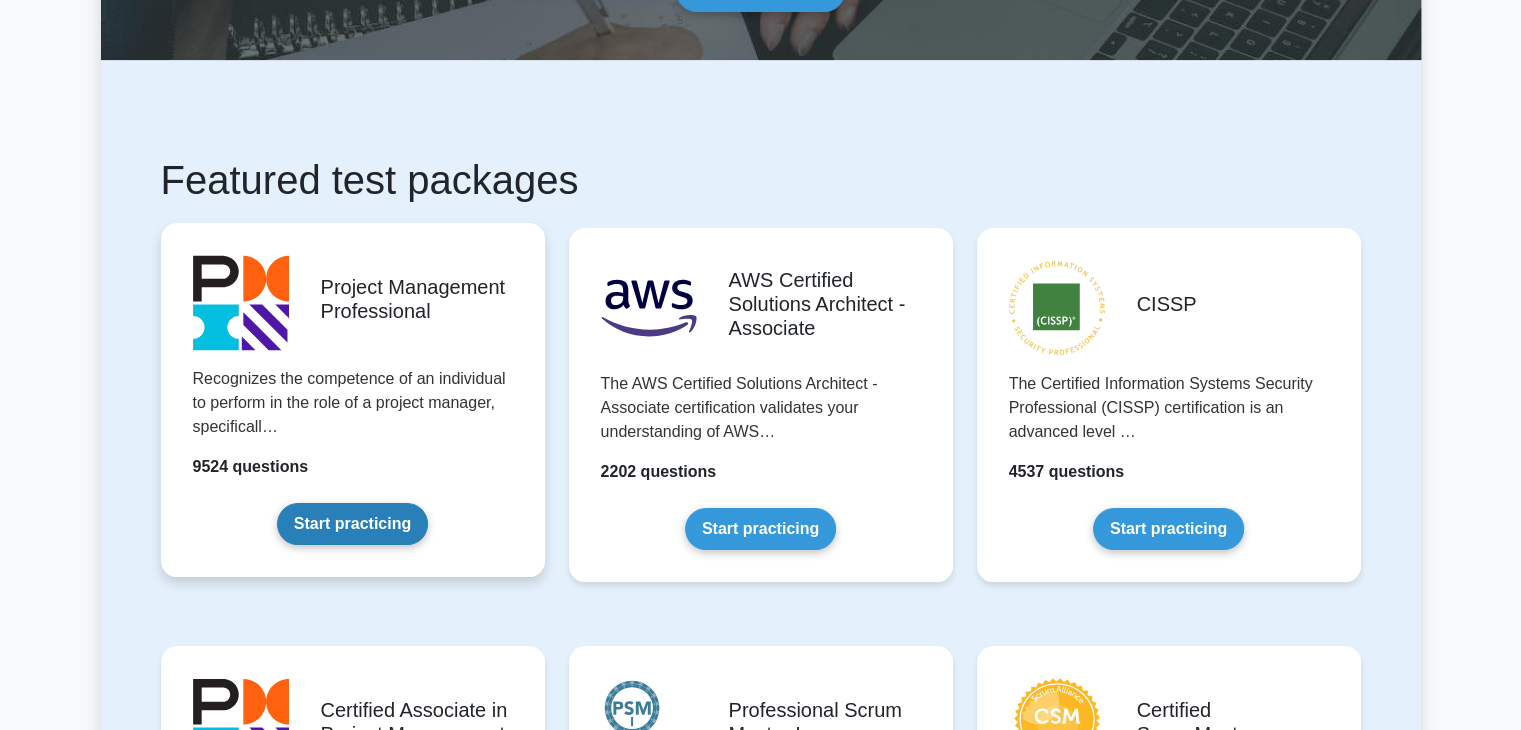 click on "Start practicing" at bounding box center (352, 524) 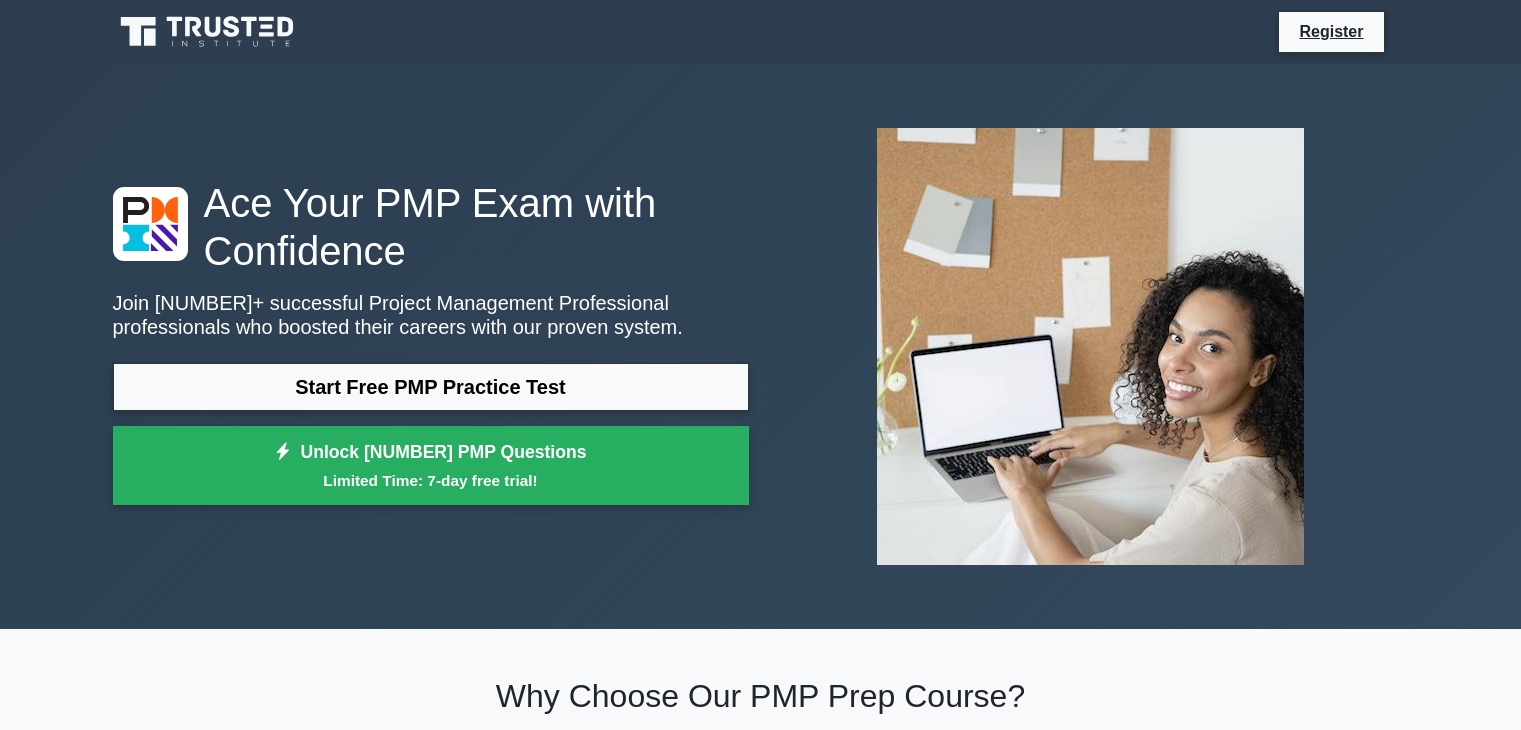 scroll, scrollTop: 0, scrollLeft: 0, axis: both 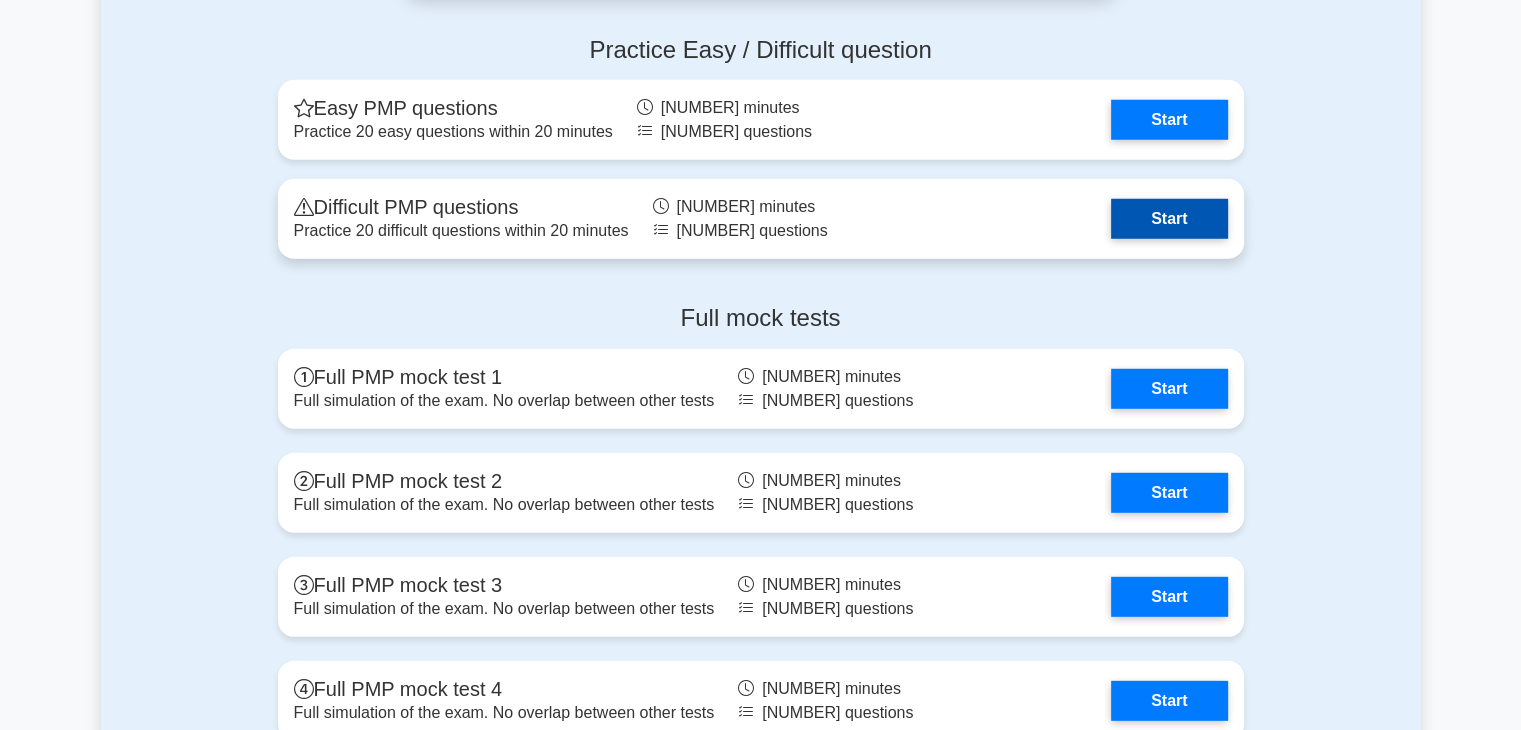 click on "Start" at bounding box center (1169, 219) 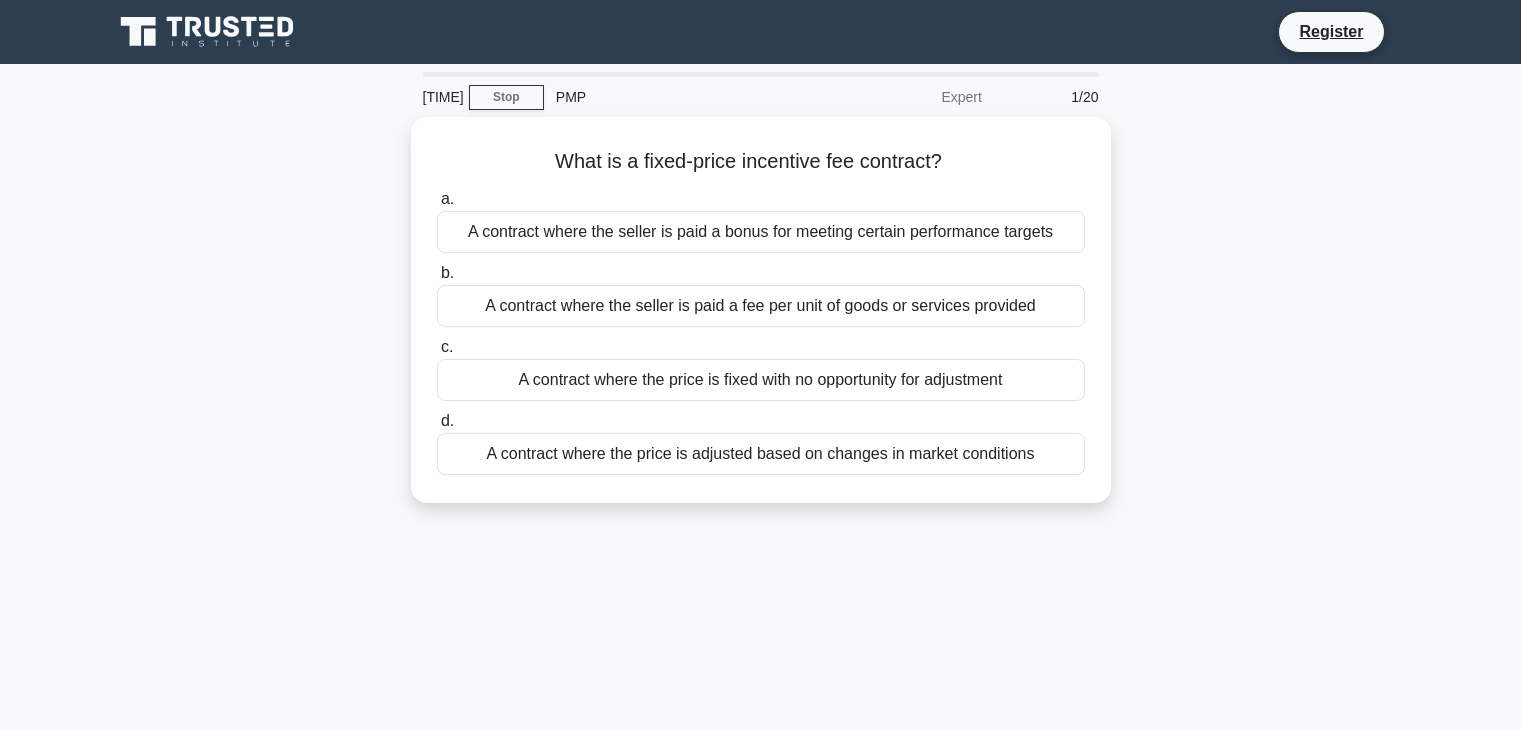 scroll, scrollTop: 0, scrollLeft: 0, axis: both 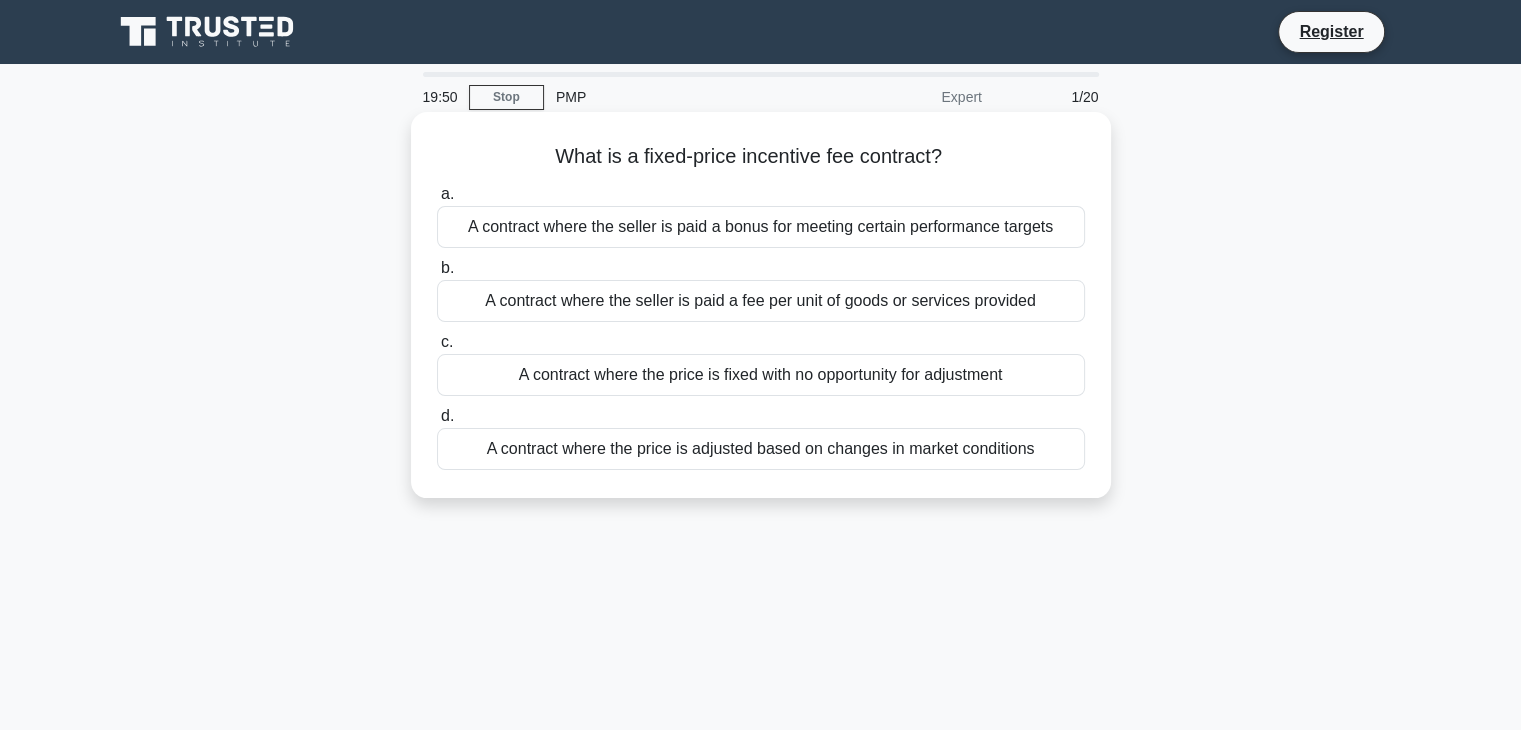 click on "A contract where the seller is paid a bonus for meeting certain performance targets" at bounding box center (761, 227) 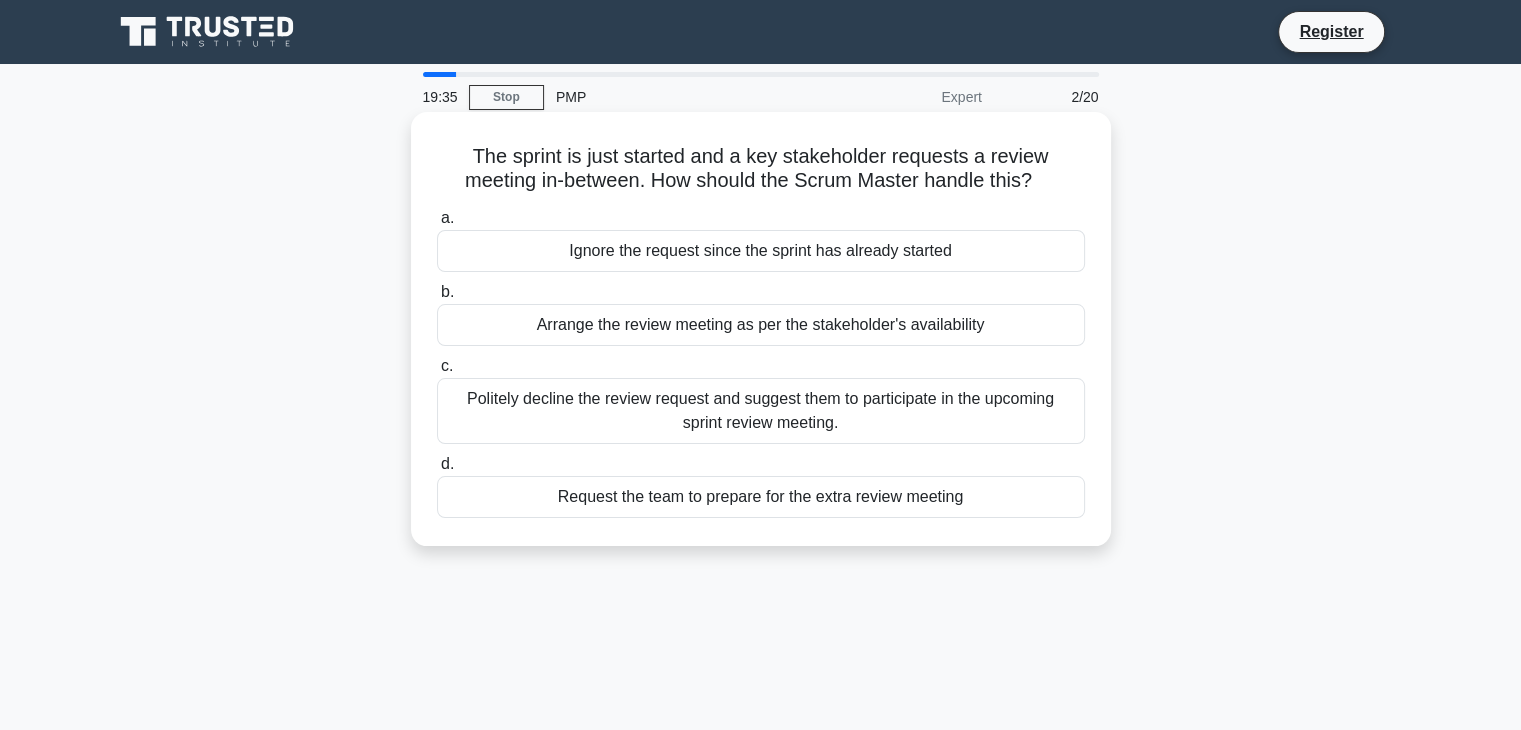 click on "Politely decline the review request and suggest them to participate in the upcoming sprint review meeting." at bounding box center (761, 411) 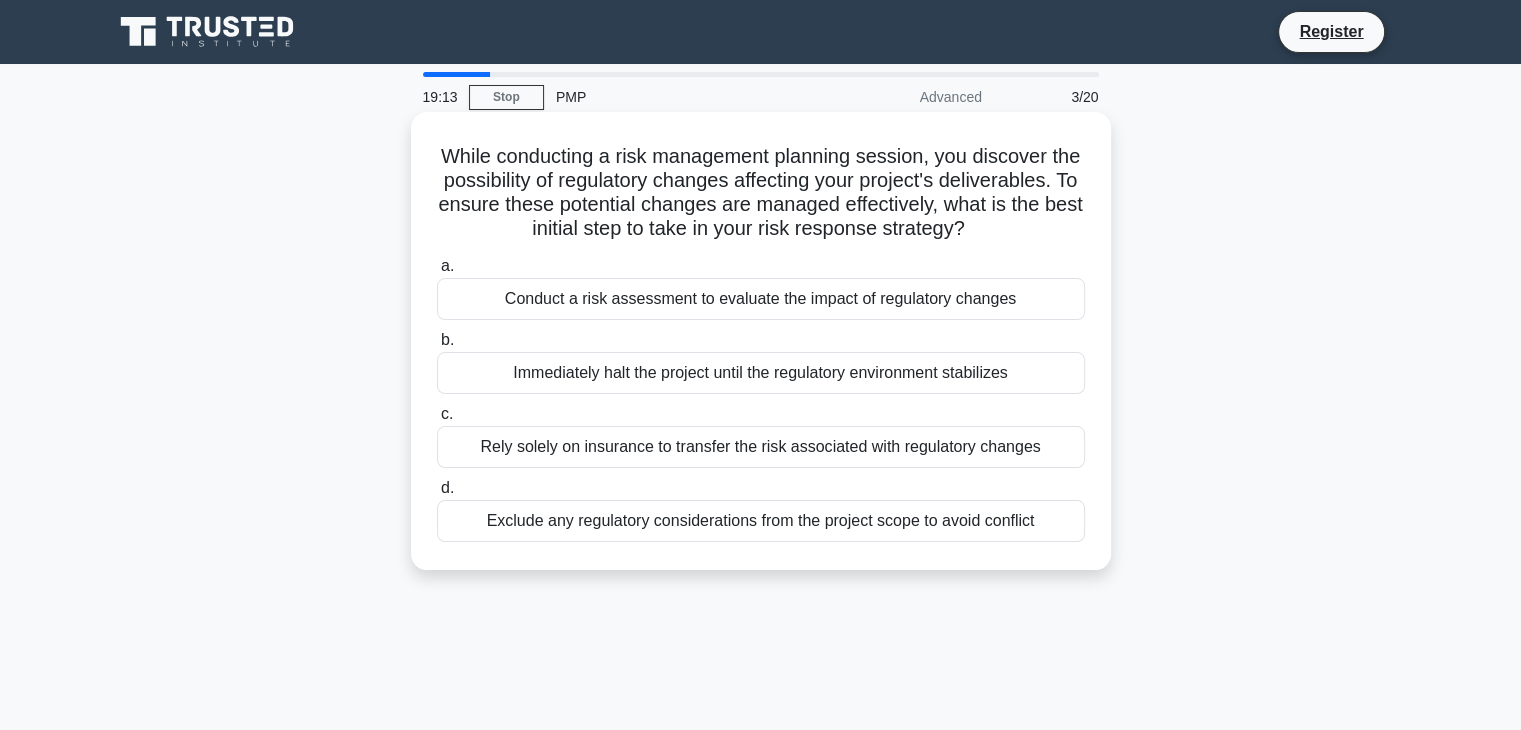 click on "Conduct a risk assessment to evaluate the impact of regulatory changes" at bounding box center (761, 299) 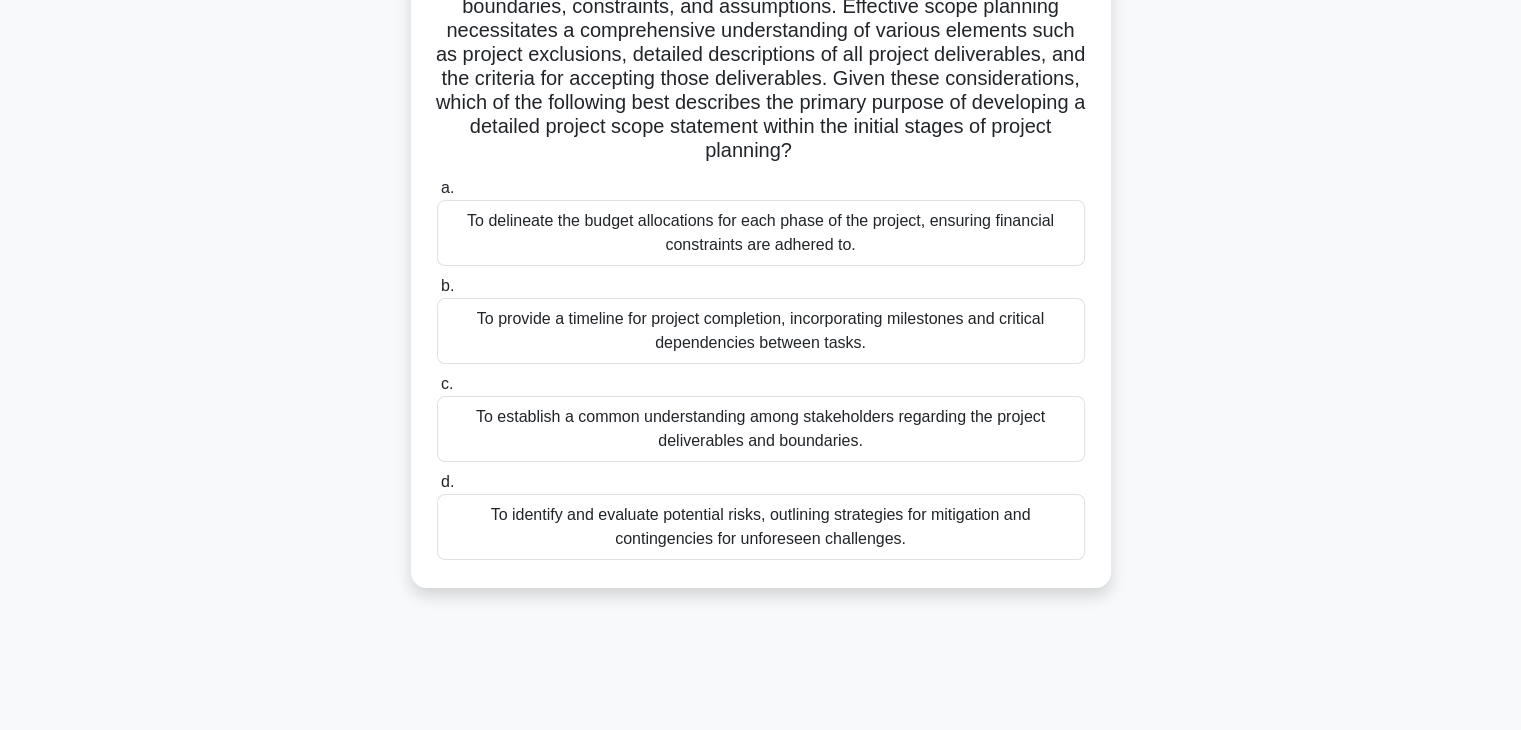 scroll, scrollTop: 351, scrollLeft: 0, axis: vertical 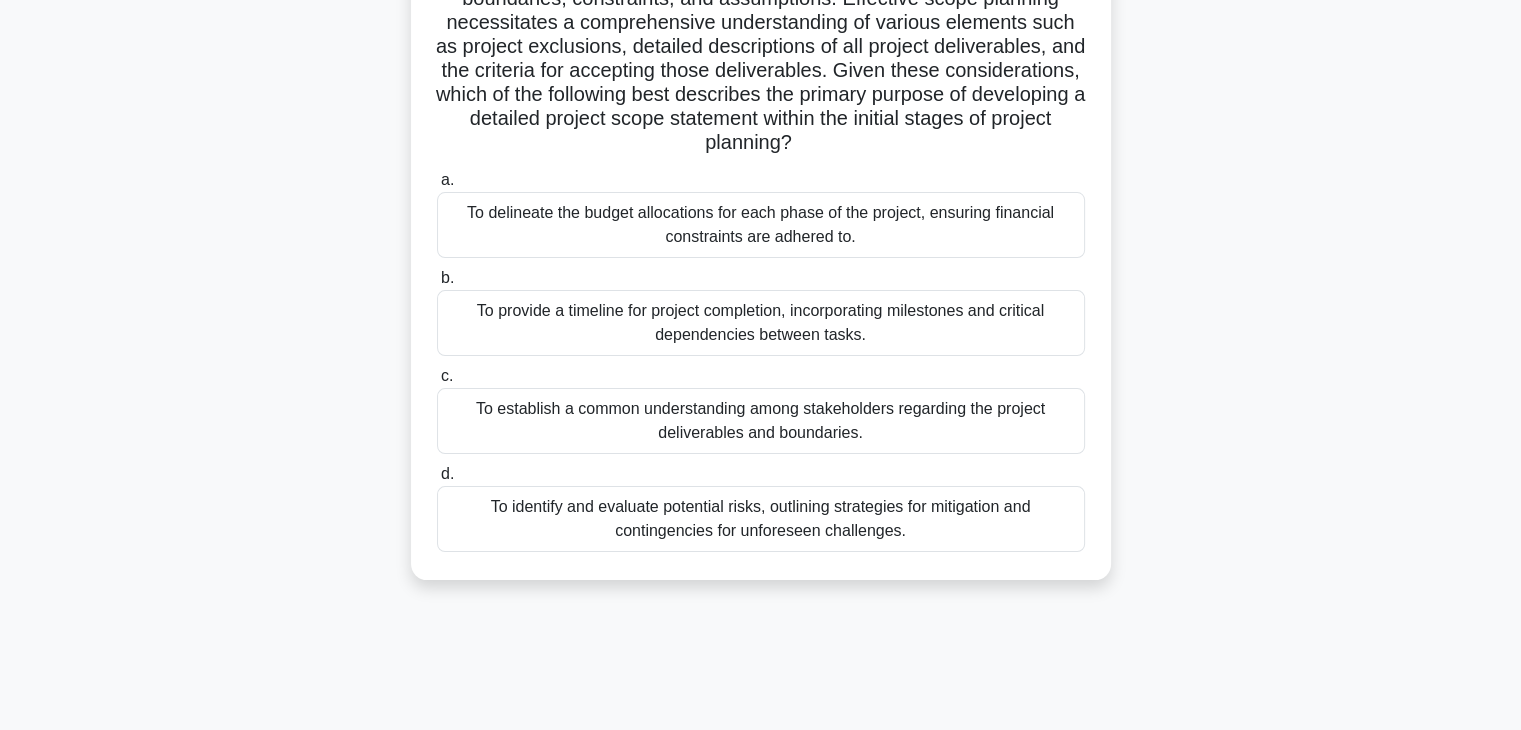 click on "To establish a common understanding among stakeholders regarding the project deliverables and boundaries." at bounding box center [761, 421] 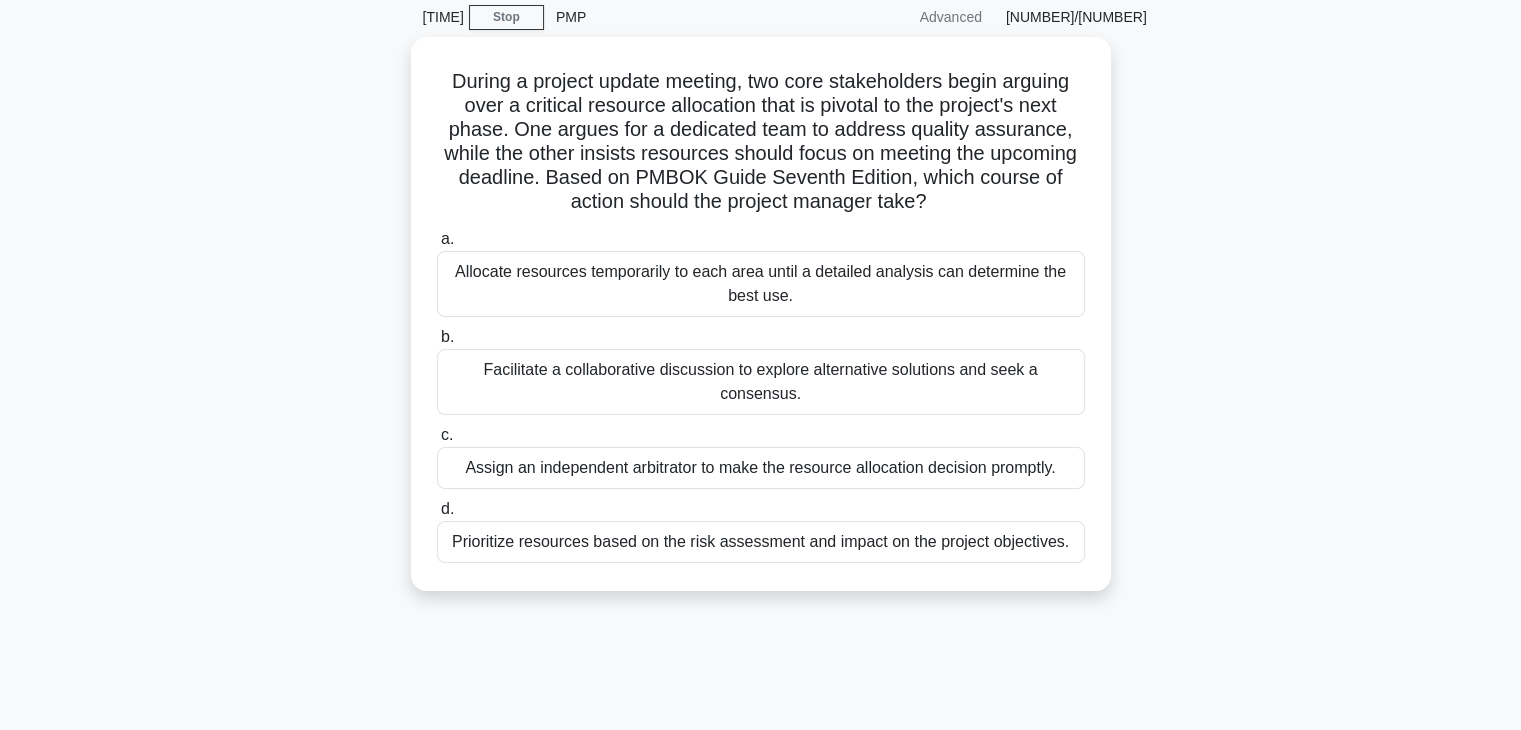 scroll, scrollTop: 0, scrollLeft: 0, axis: both 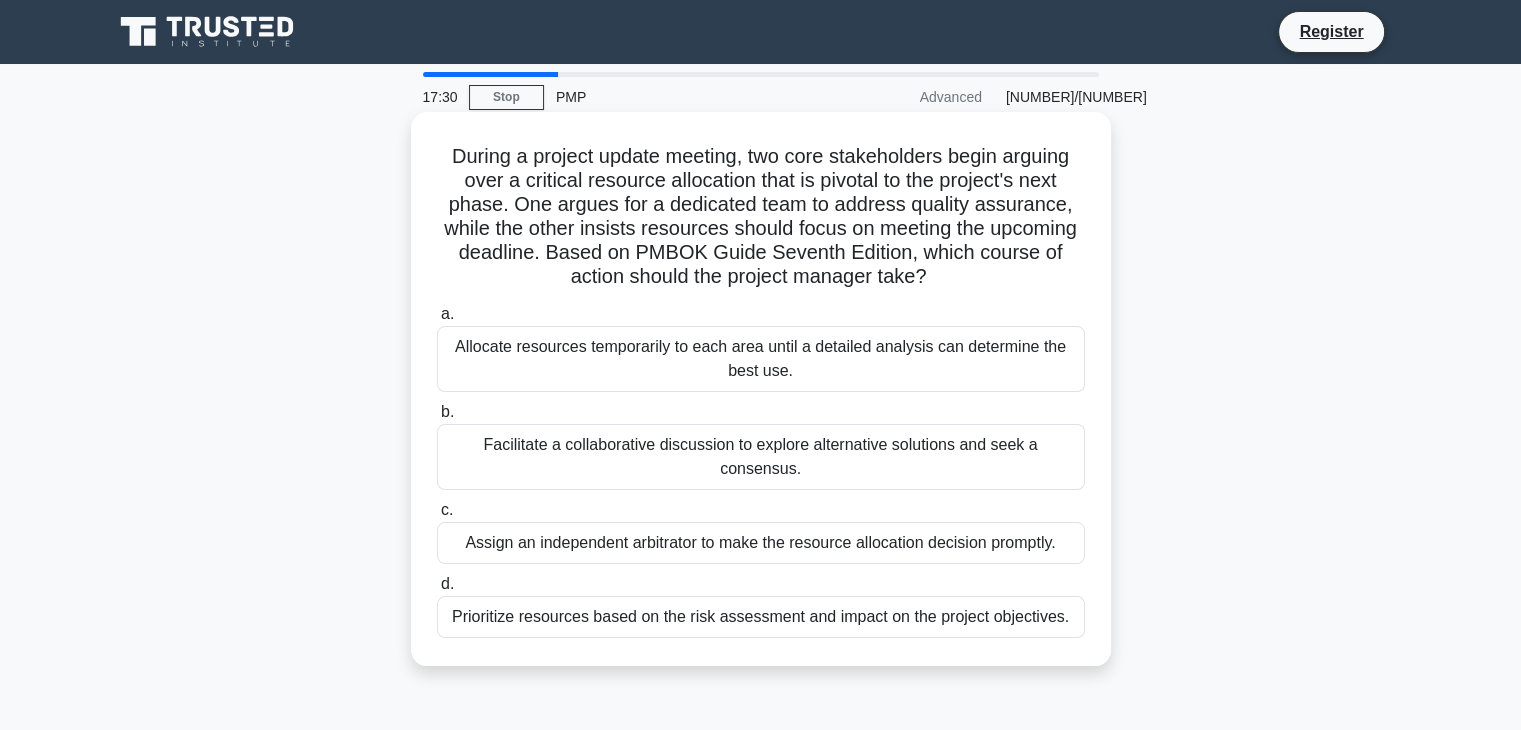 click on "Facilitate a collaborative discussion to explore alternative solutions and seek a consensus." at bounding box center (761, 457) 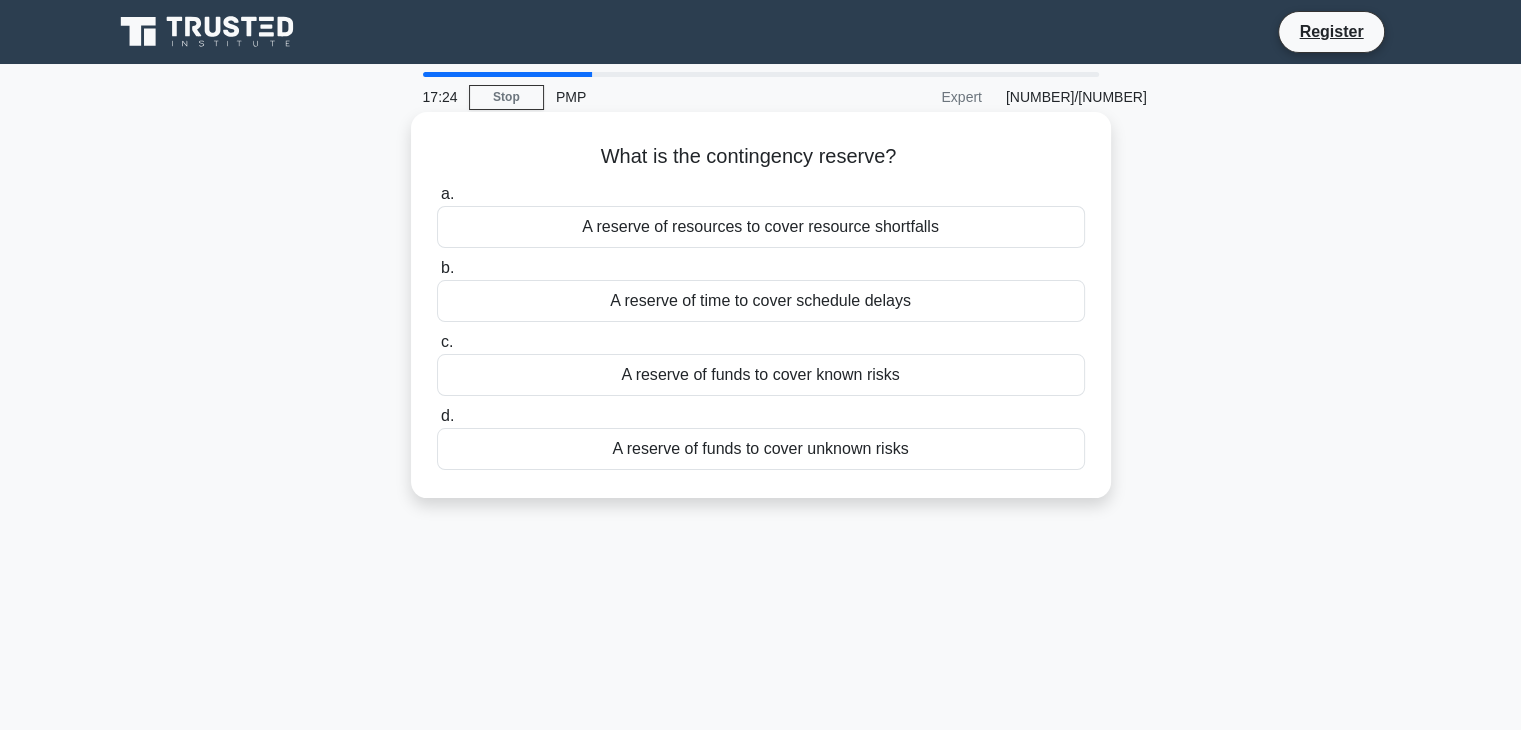 click on "A reserve of funds to cover known risks" at bounding box center [761, 375] 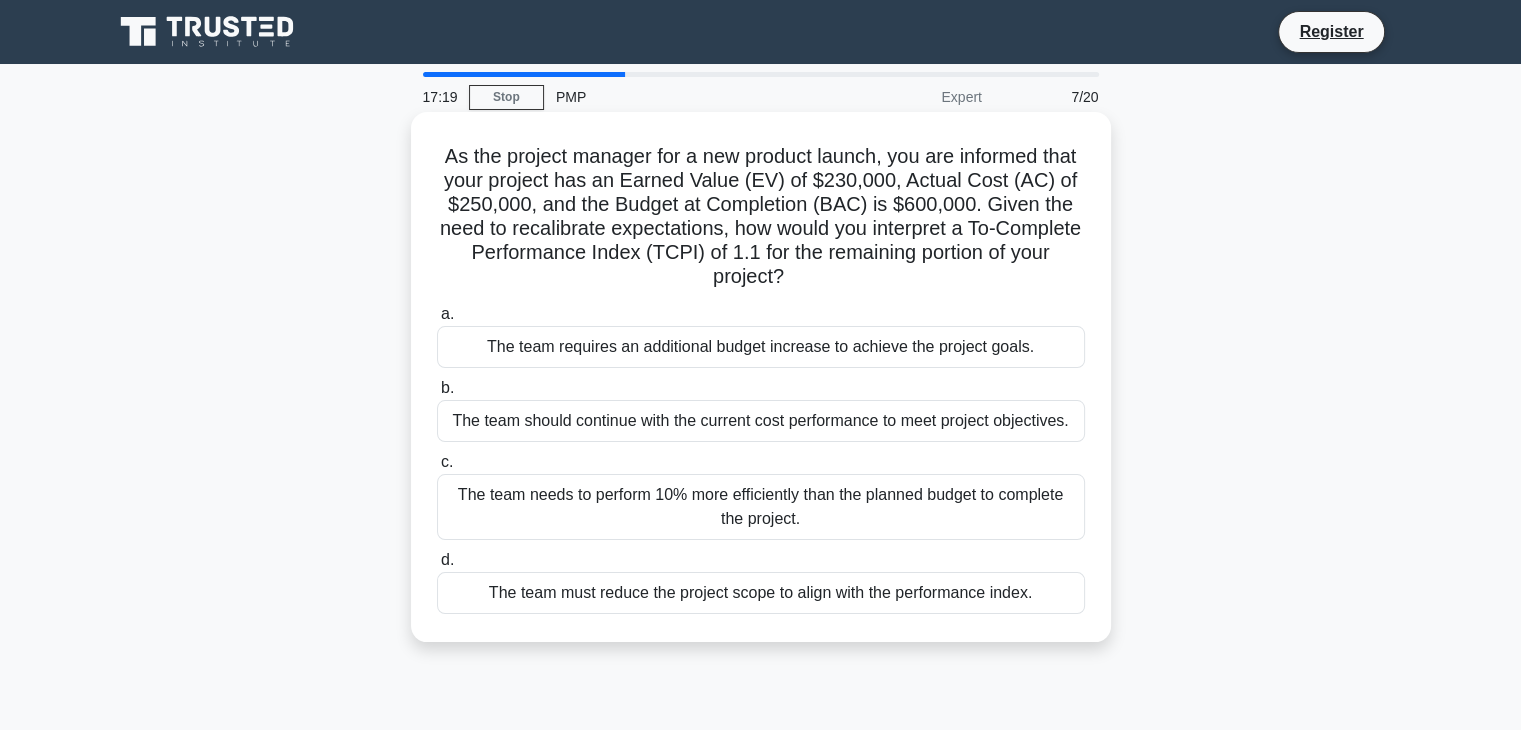 click on "The team needs to perform 10% more efficiently than the planned budget to complete the project." at bounding box center (761, 507) 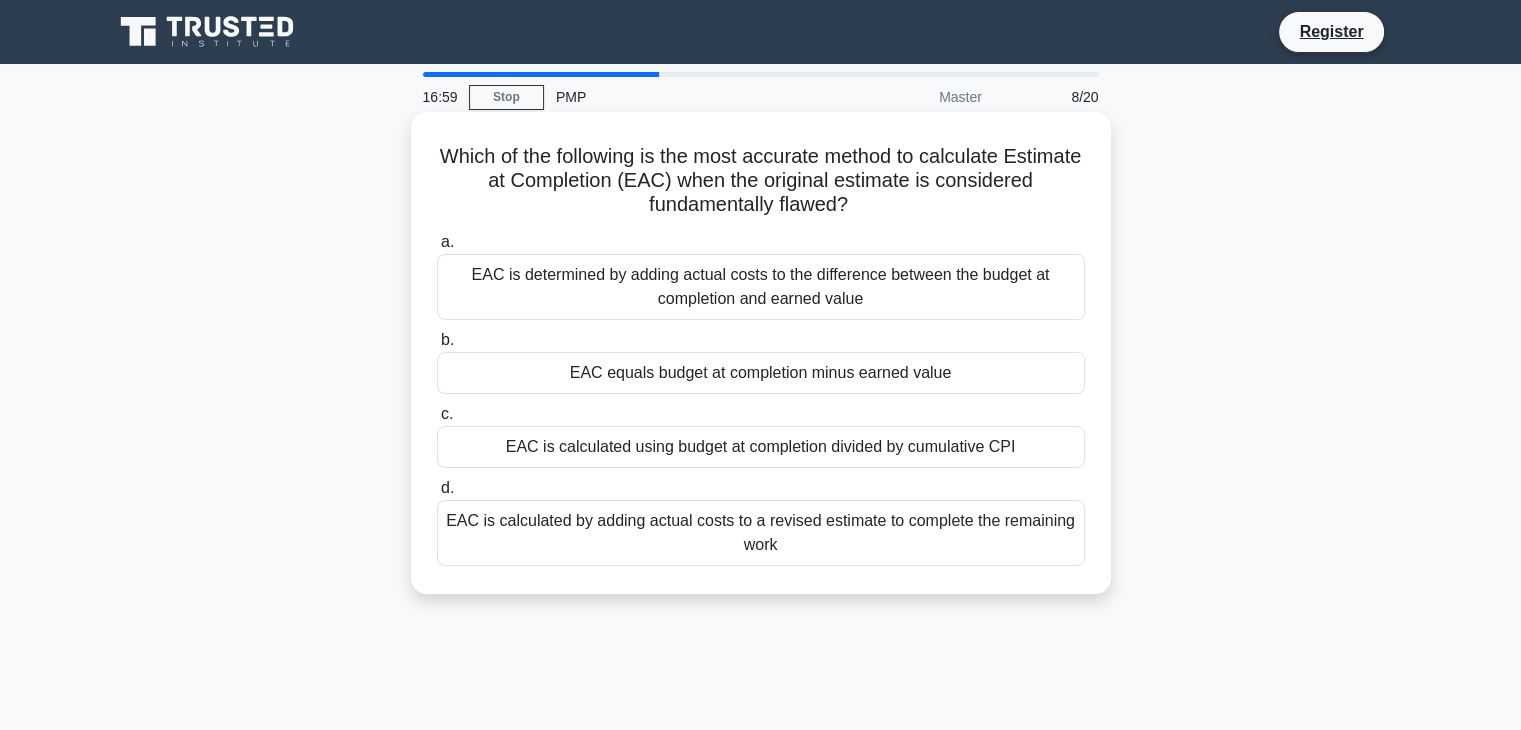 click on "EAC is calculated by adding actual costs to a revised estimate to complete the remaining work" at bounding box center [761, 533] 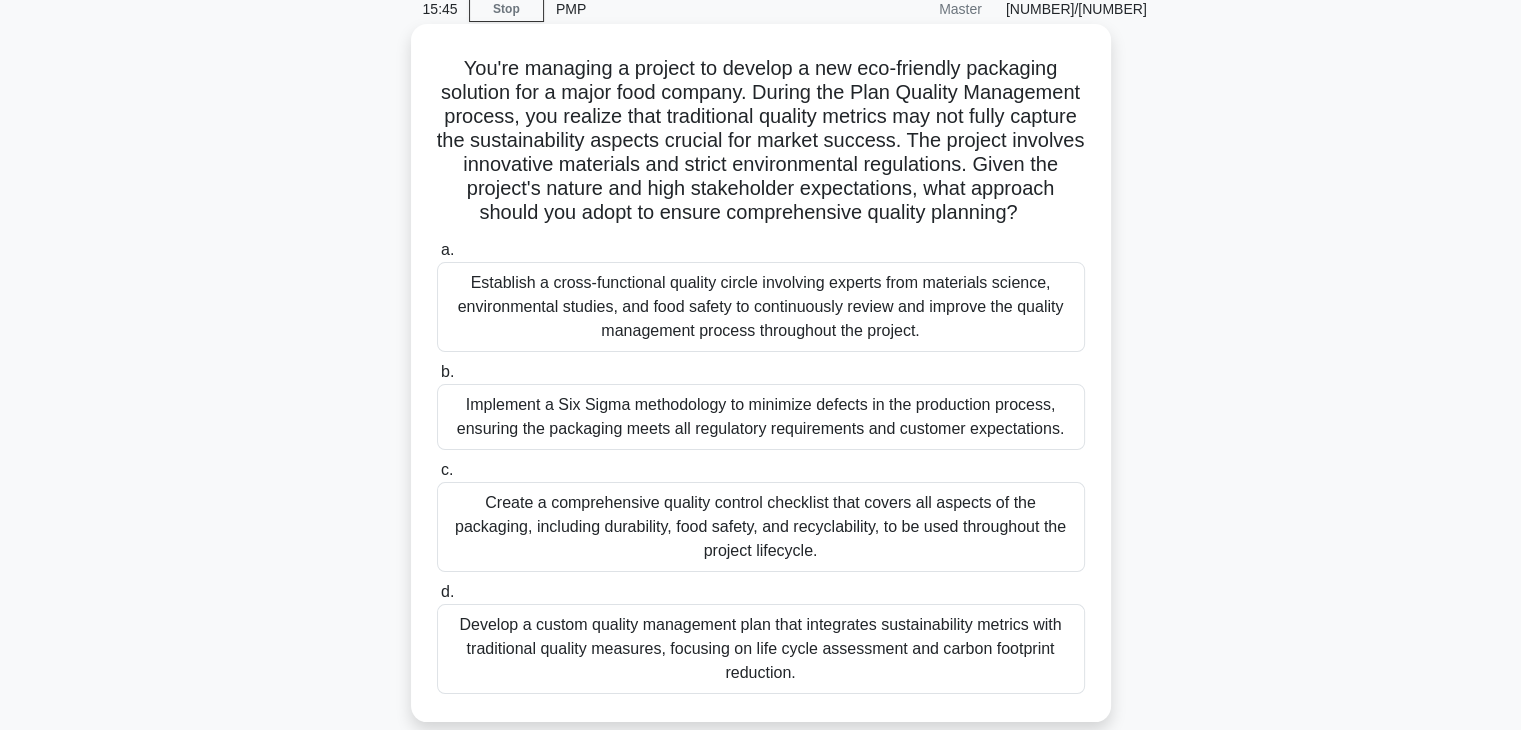 scroll, scrollTop: 87, scrollLeft: 0, axis: vertical 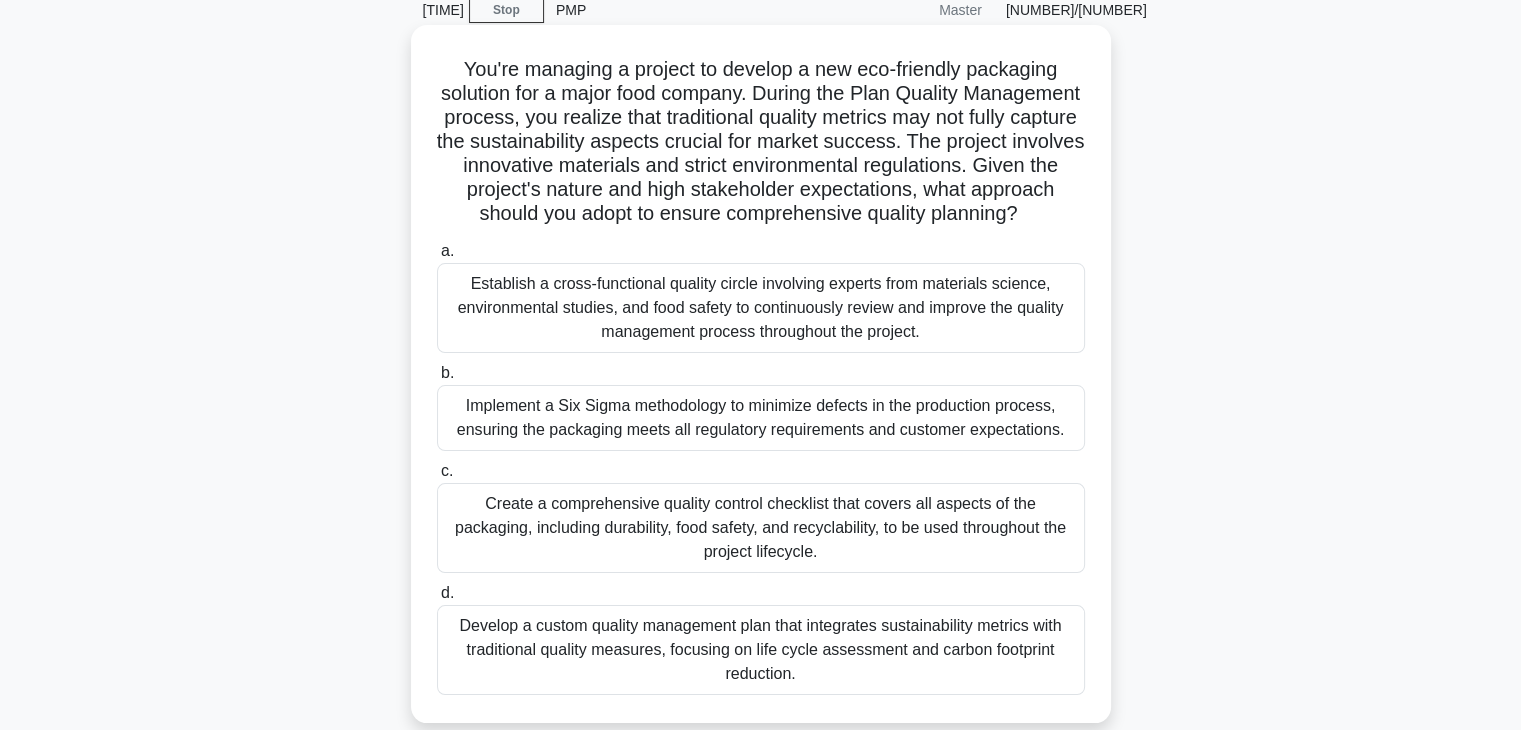 click on "Create a comprehensive quality control checklist that covers all aspects of the packaging, including durability, food safety, and recyclability, to be used throughout the project lifecycle." at bounding box center [761, 528] 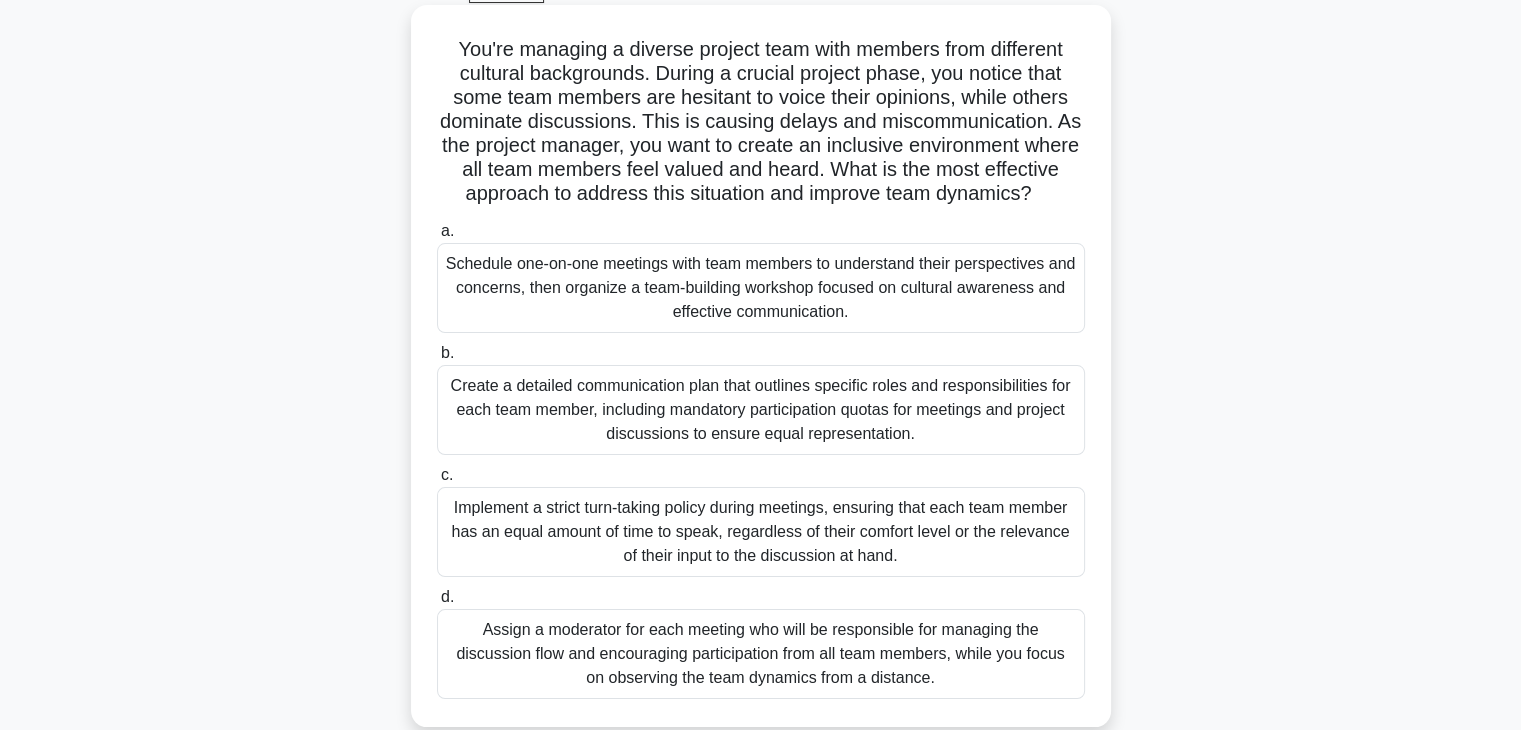scroll, scrollTop: 111, scrollLeft: 0, axis: vertical 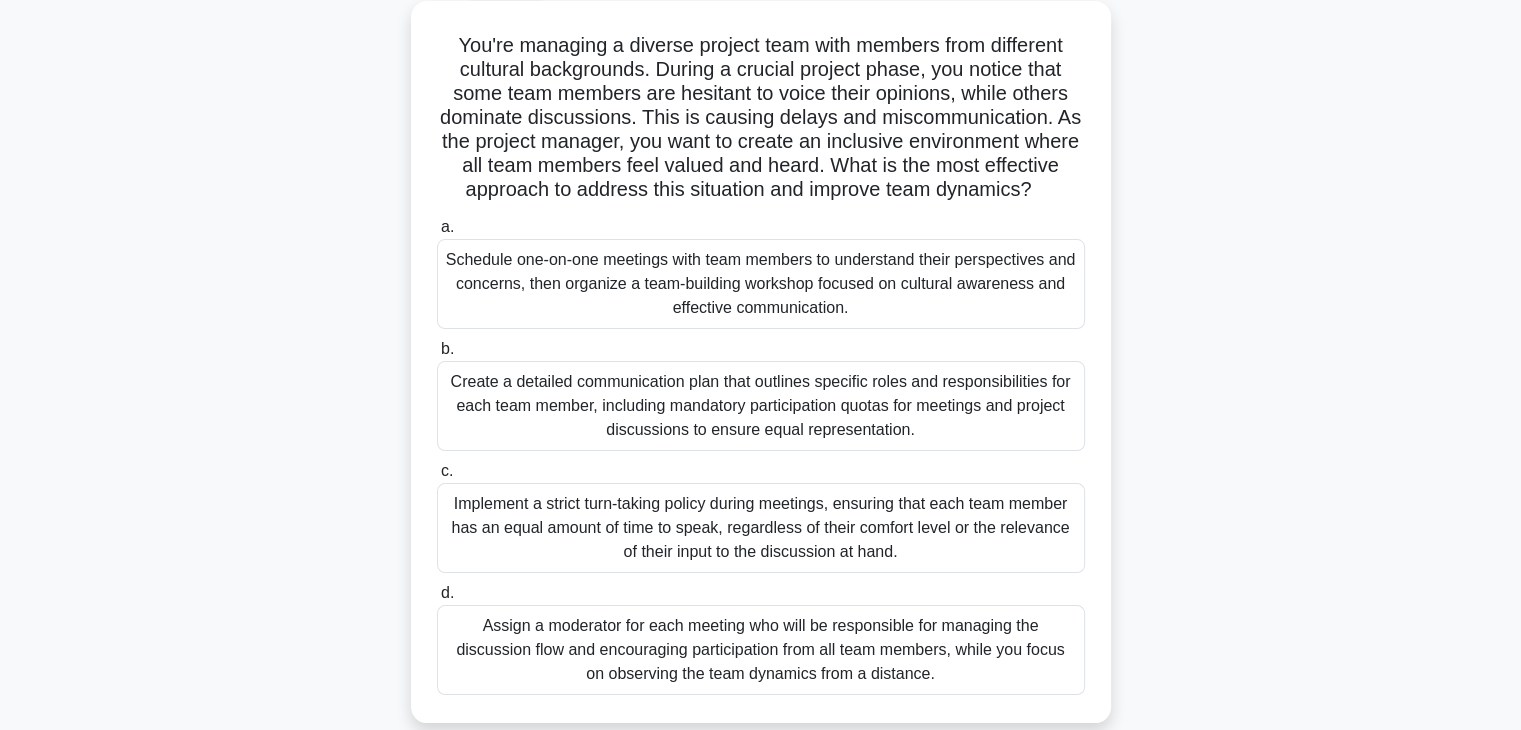 click on "Implement a strict turn-taking policy during meetings, ensuring that each team member has an equal amount of time to speak, regardless of their comfort level or the relevance of their input to the discussion at hand." at bounding box center (761, 528) 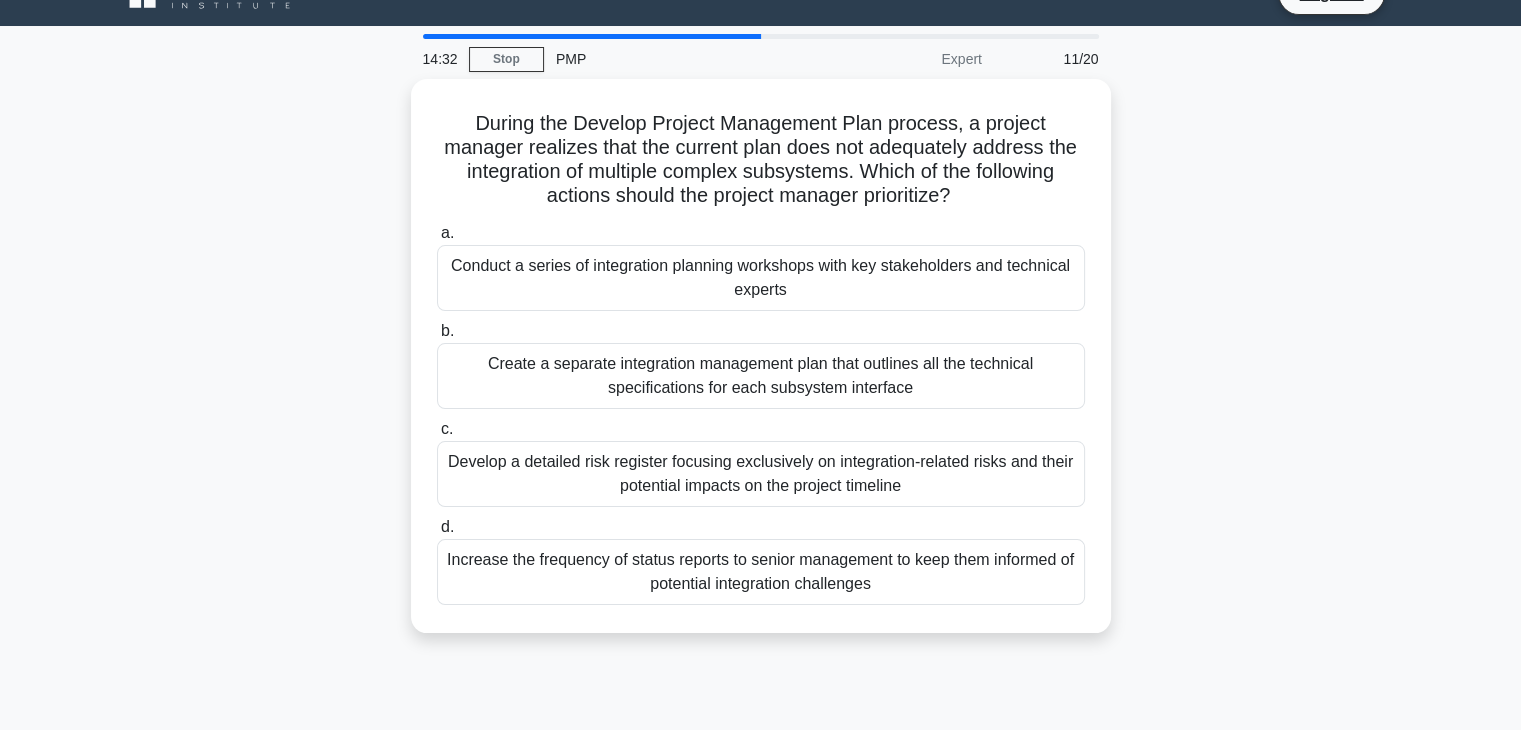 scroll, scrollTop: 0, scrollLeft: 0, axis: both 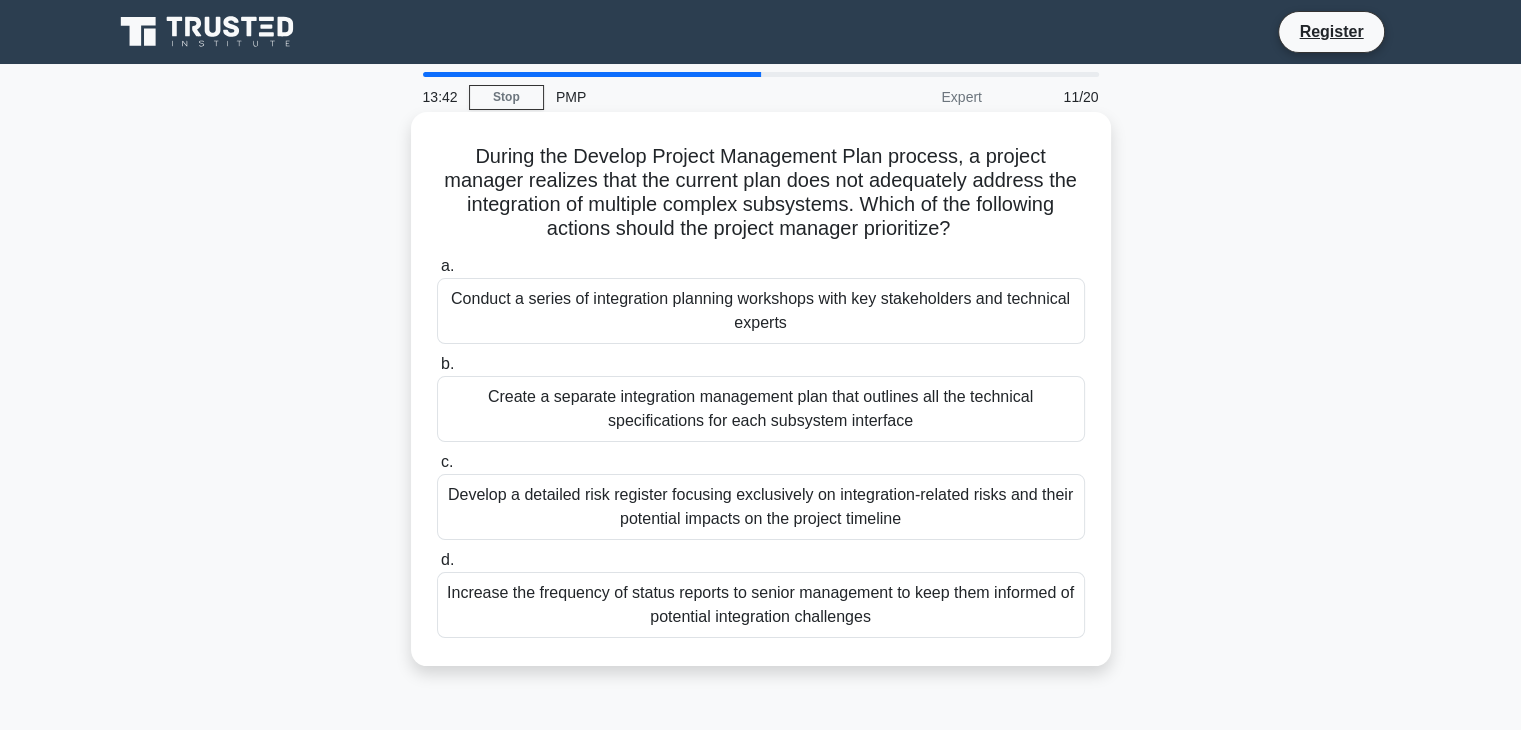 click on "Develop a detailed risk register focusing exclusively on integration-related risks and their potential impacts on the project timeline" at bounding box center (761, 507) 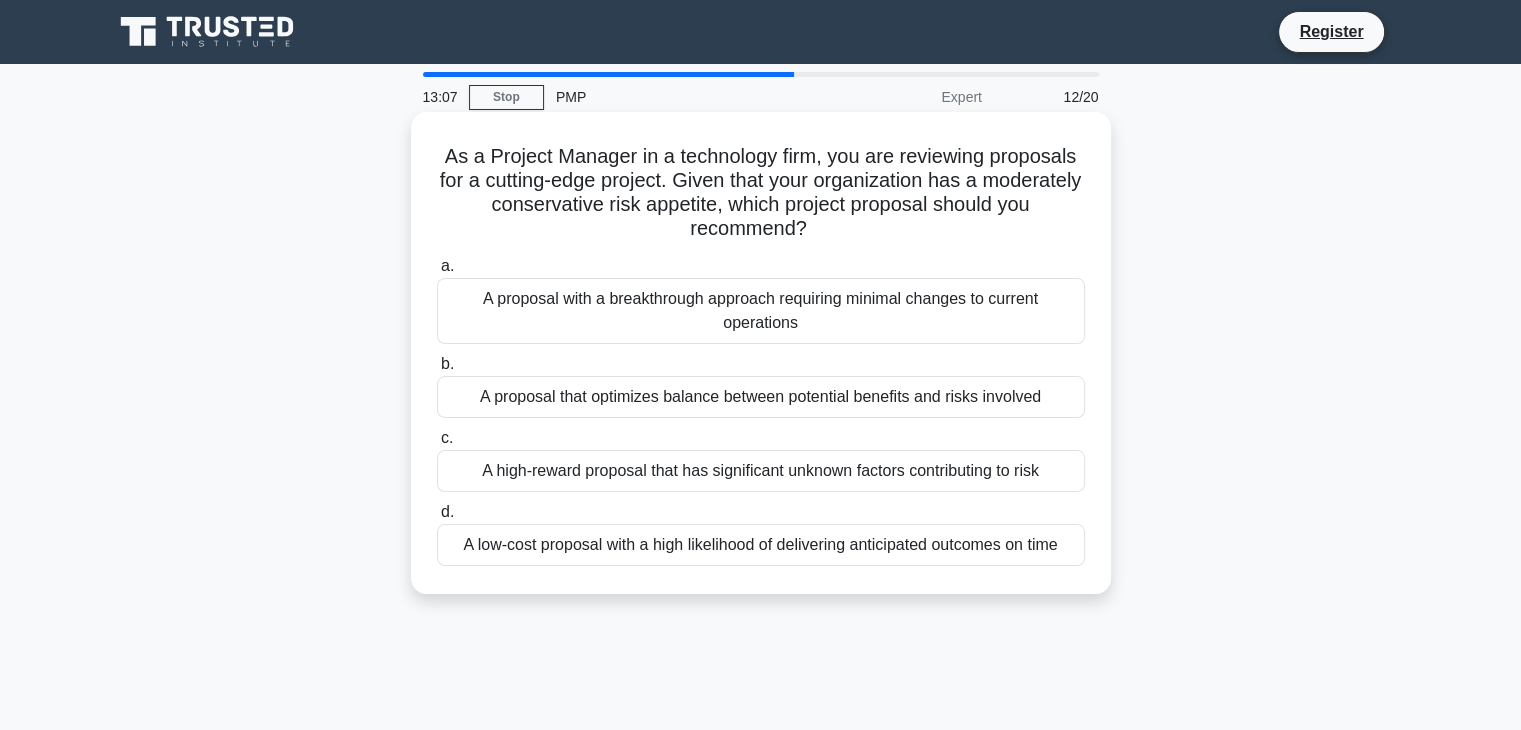 click on "A proposal that optimizes balance between potential benefits and risks involved" at bounding box center [761, 397] 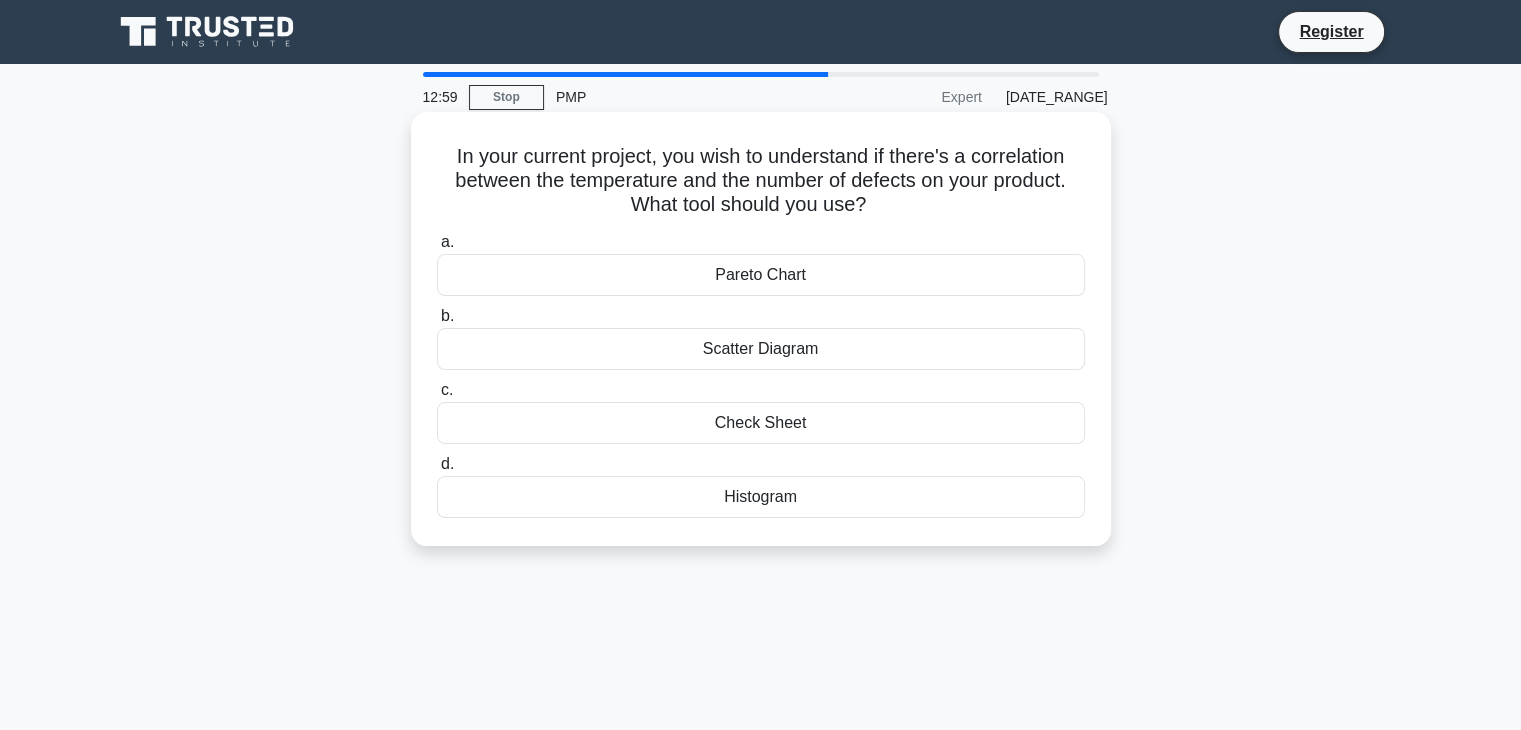 click on "Scatter Diagram" at bounding box center (761, 349) 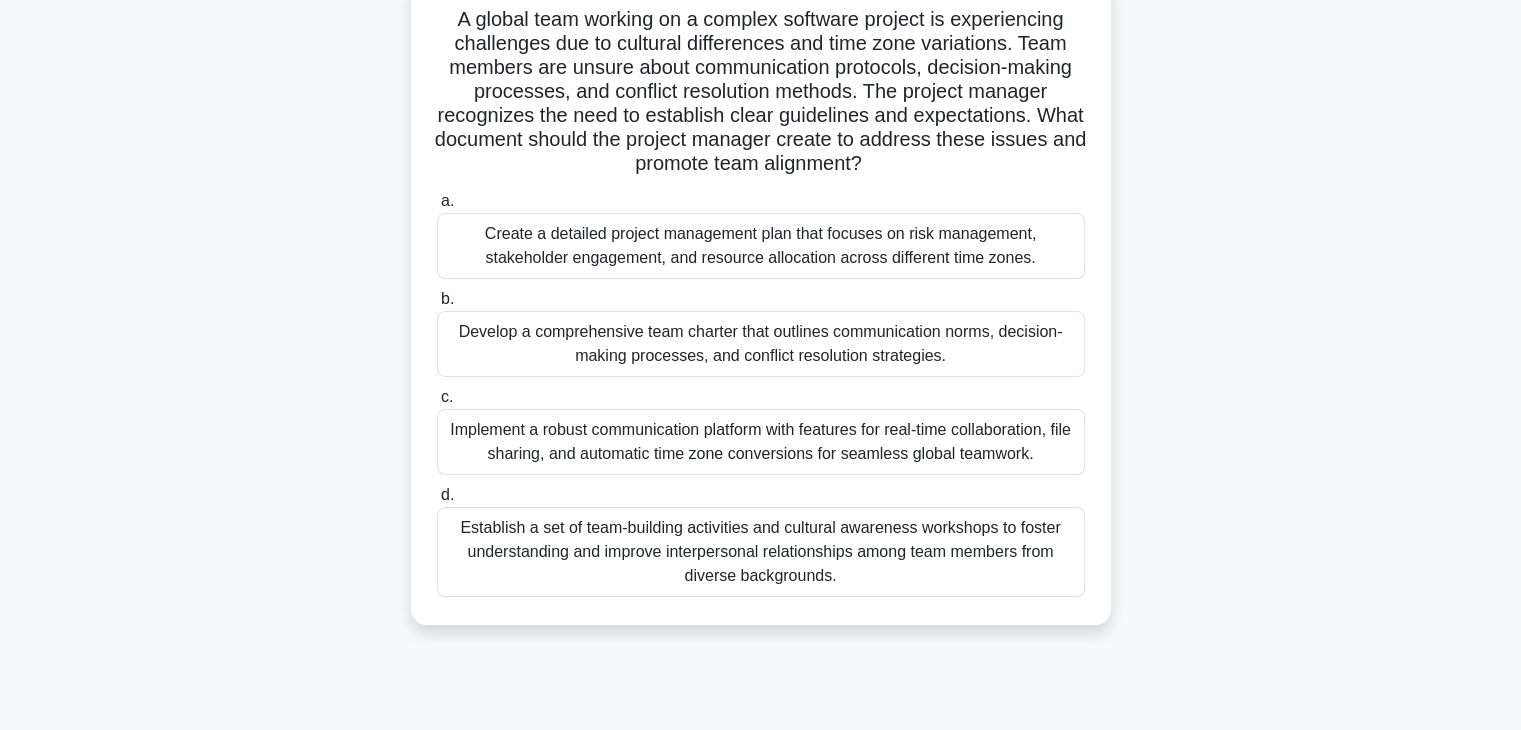 scroll, scrollTop: 144, scrollLeft: 0, axis: vertical 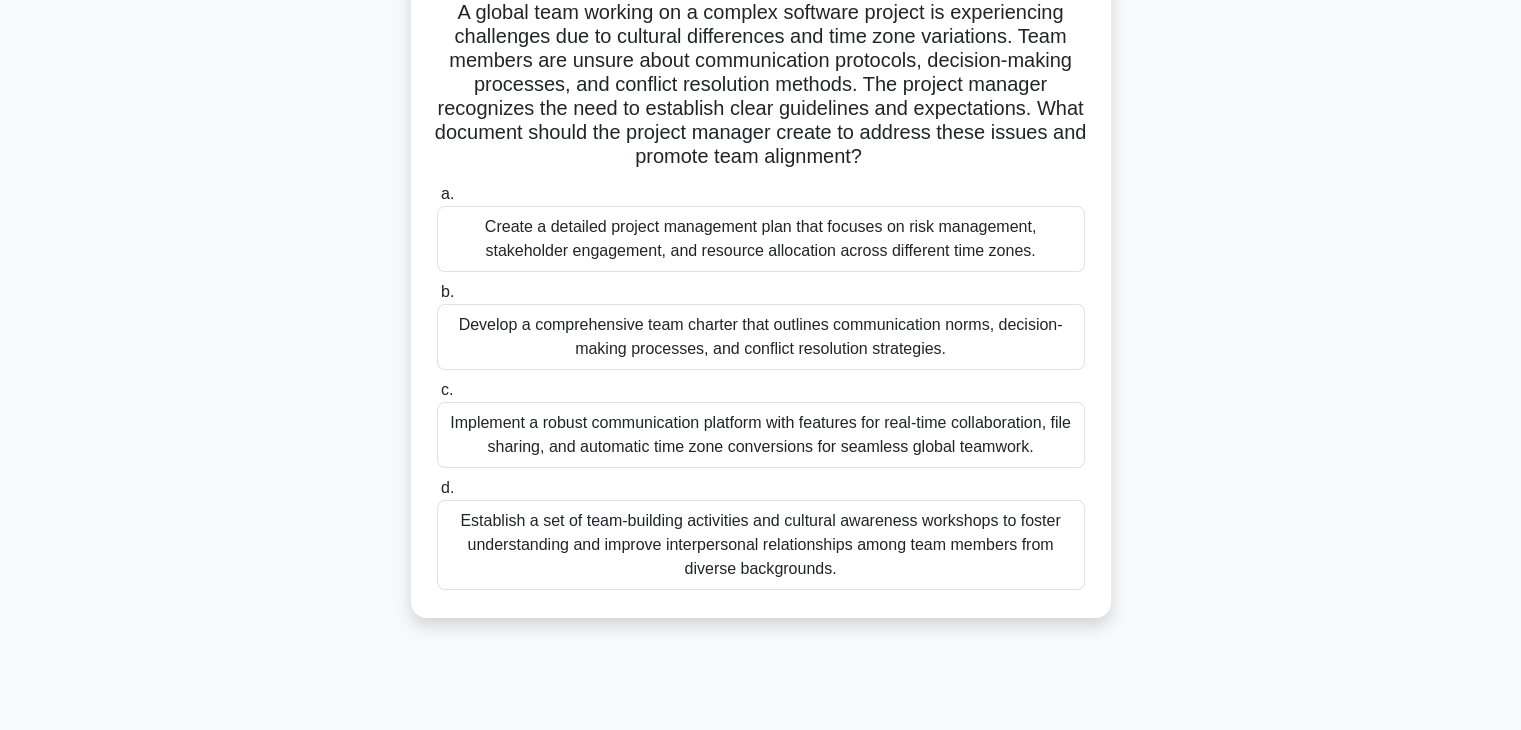 click on "Develop a comprehensive team charter that outlines communication norms, decision-making processes, and conflict resolution strategies." at bounding box center (761, 337) 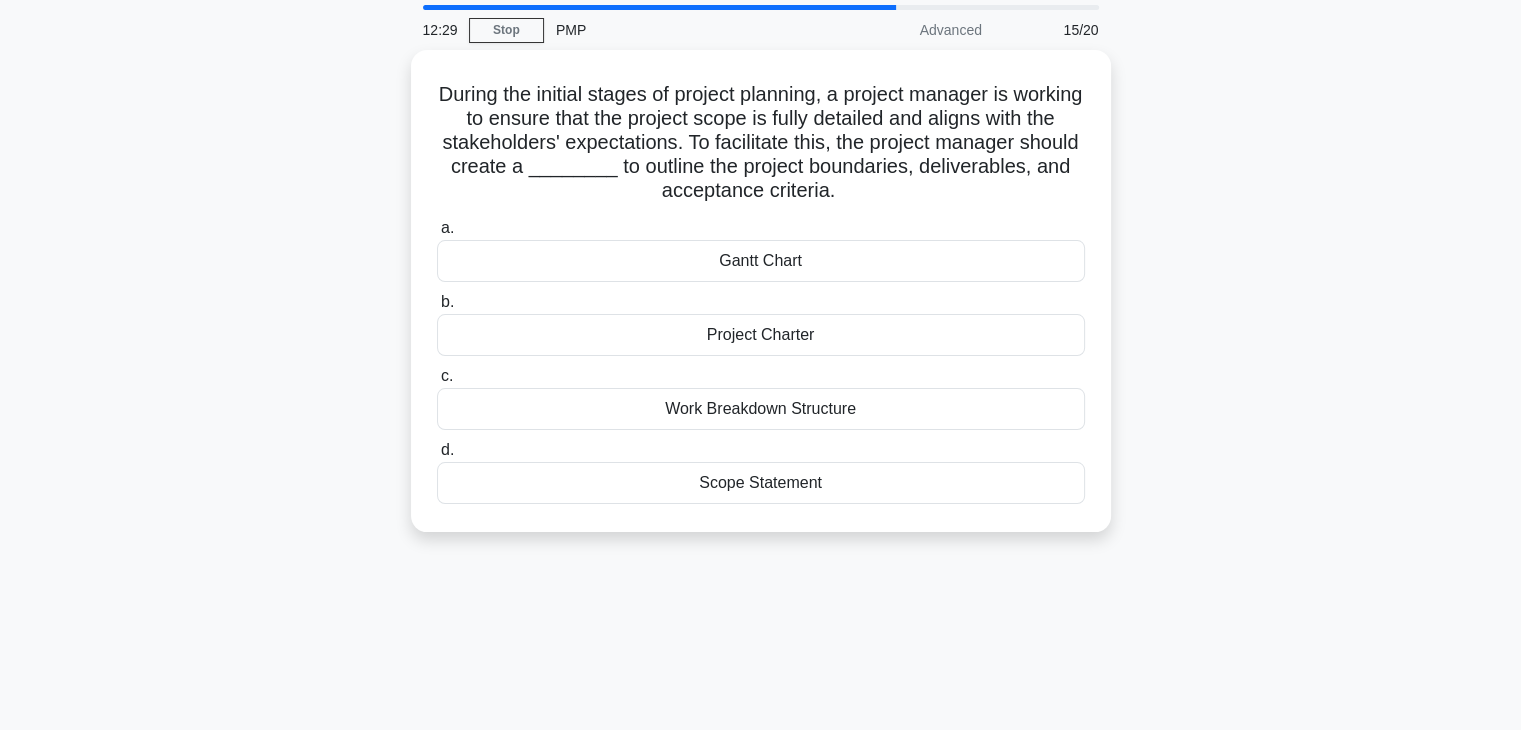 scroll, scrollTop: 0, scrollLeft: 0, axis: both 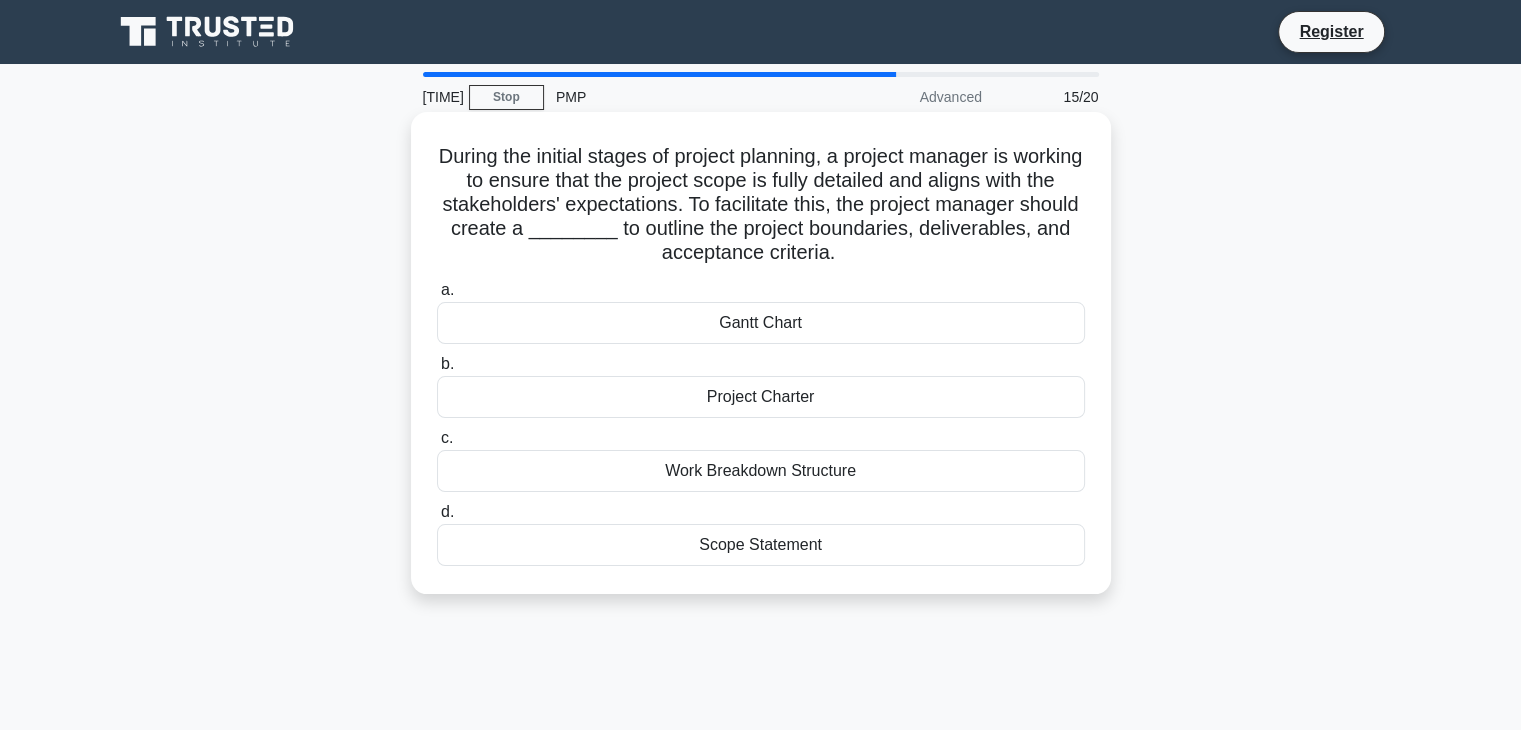 click on "Scope Statement" at bounding box center [761, 545] 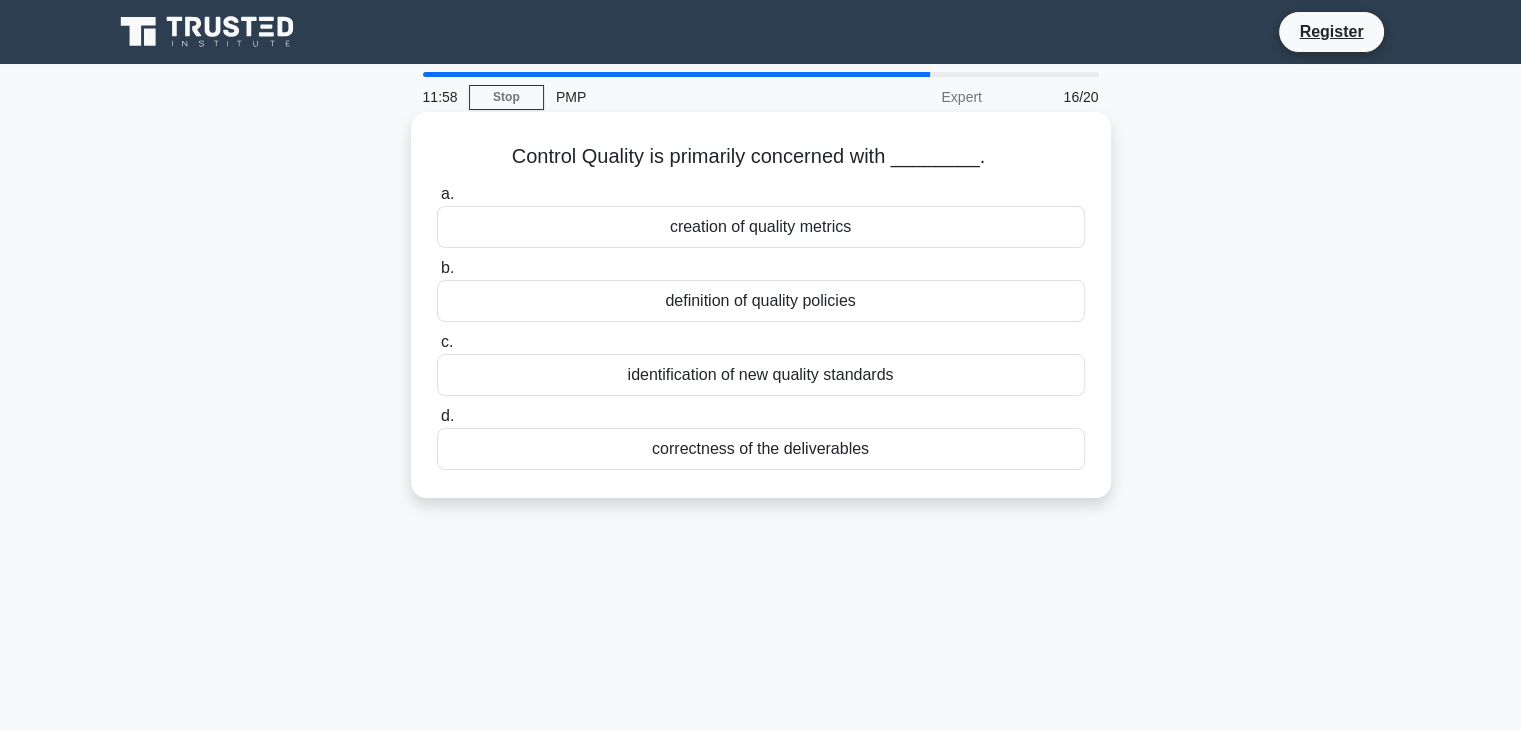 click on "correctness of the deliverables" at bounding box center [761, 449] 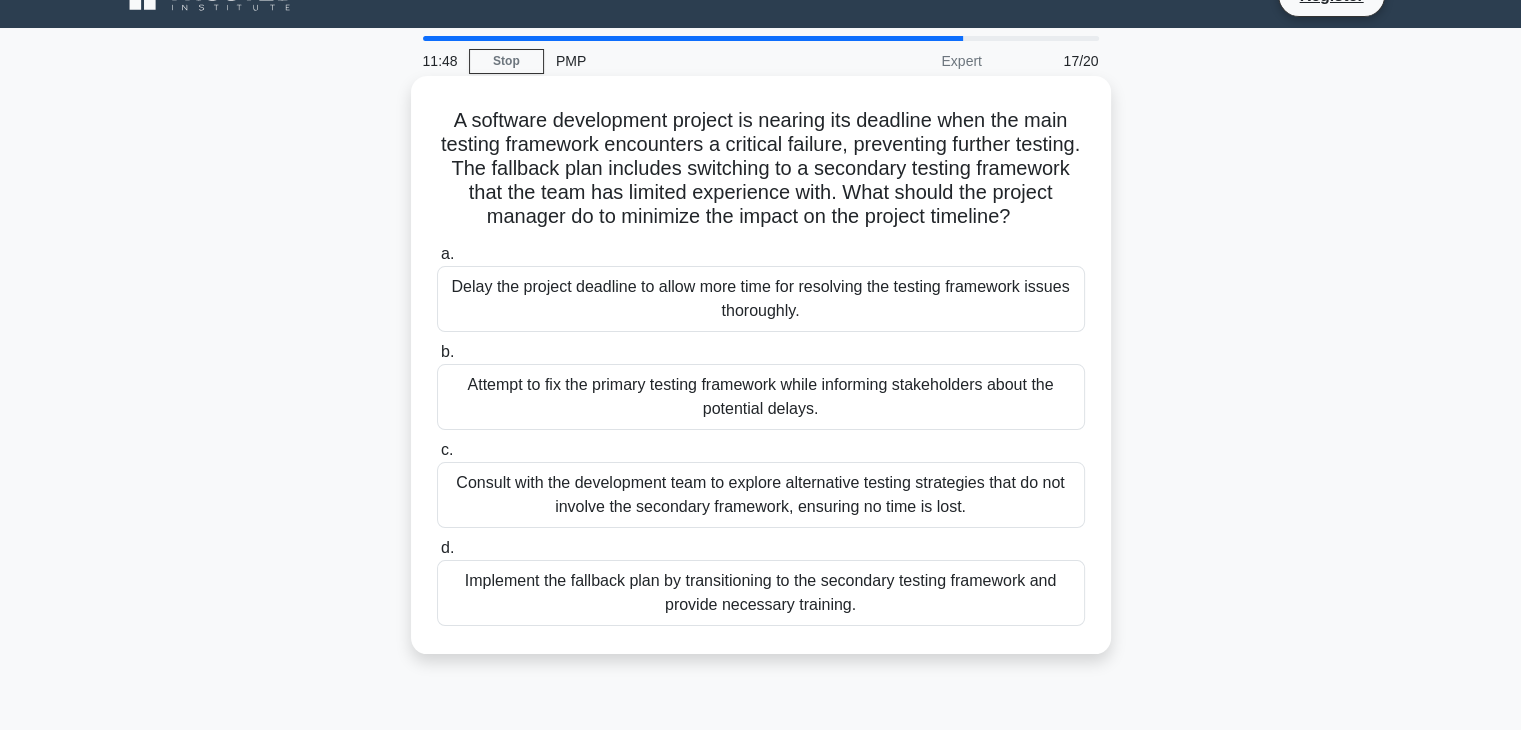 scroll, scrollTop: 37, scrollLeft: 0, axis: vertical 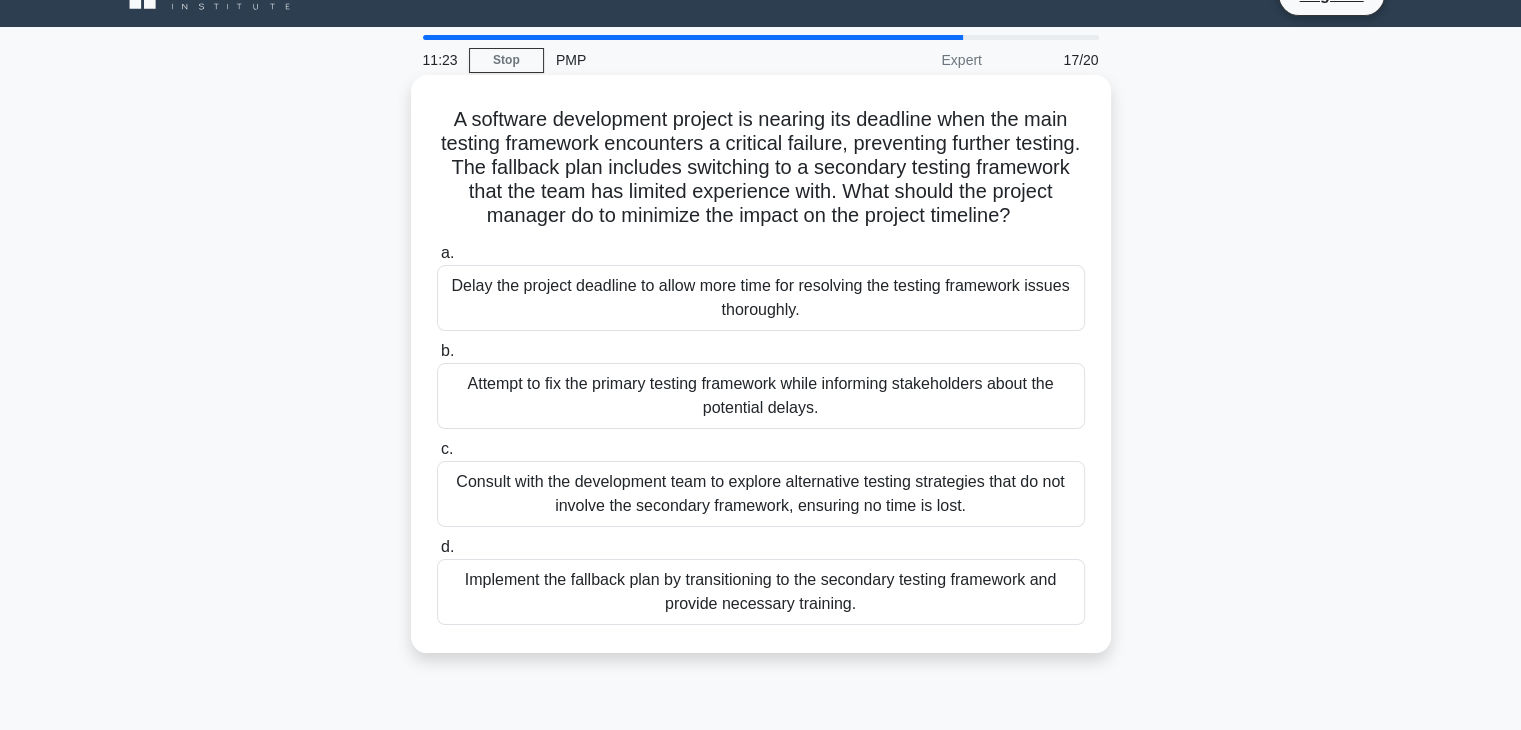 click on "Implement the fallback plan by transitioning to the secondary testing framework and provide necessary training." at bounding box center (761, 592) 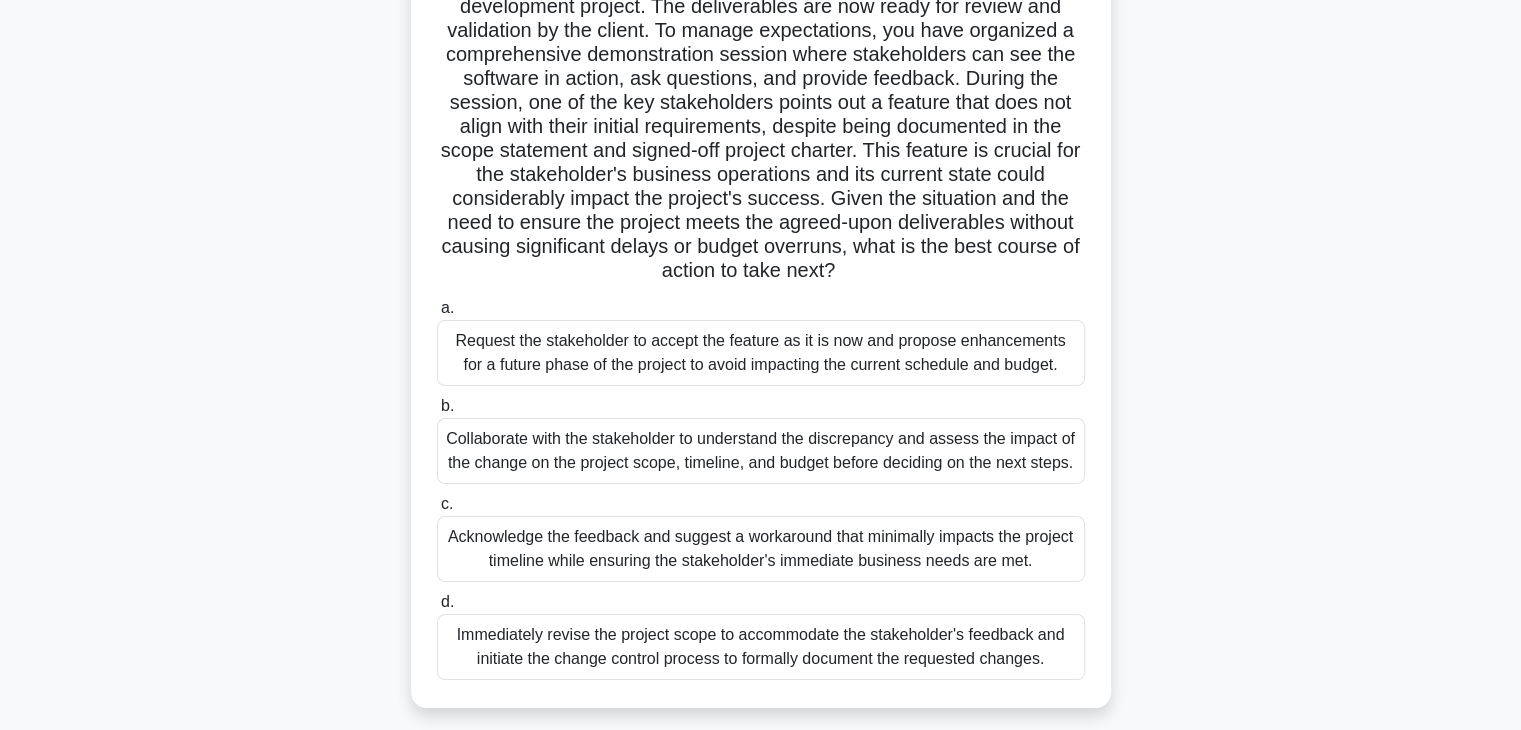 scroll, scrollTop: 177, scrollLeft: 0, axis: vertical 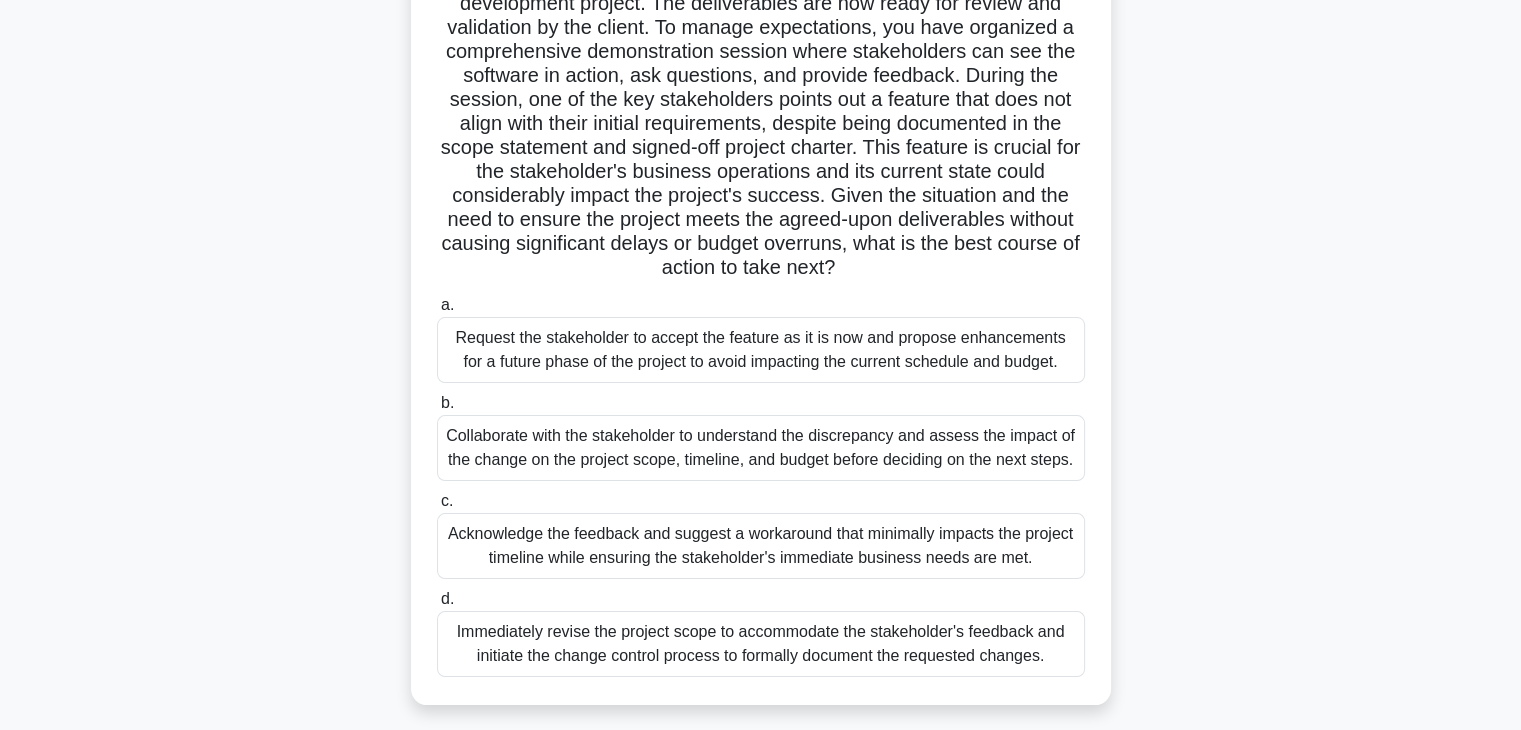 click on "Collaborate with the stakeholder to understand the discrepancy and assess the impact of the change on the project scope, timeline, and budget before deciding on the next steps." at bounding box center (761, 448) 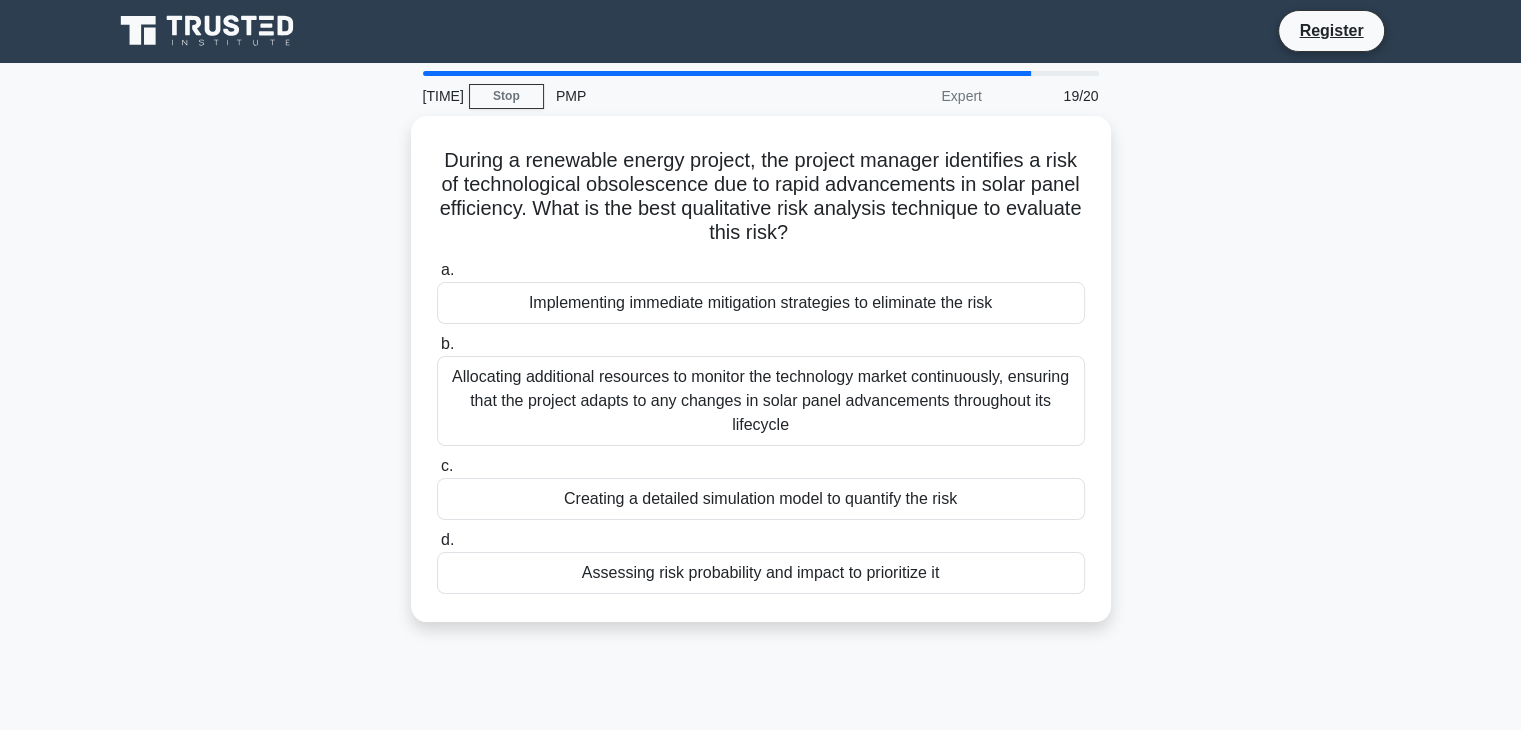 scroll, scrollTop: 0, scrollLeft: 0, axis: both 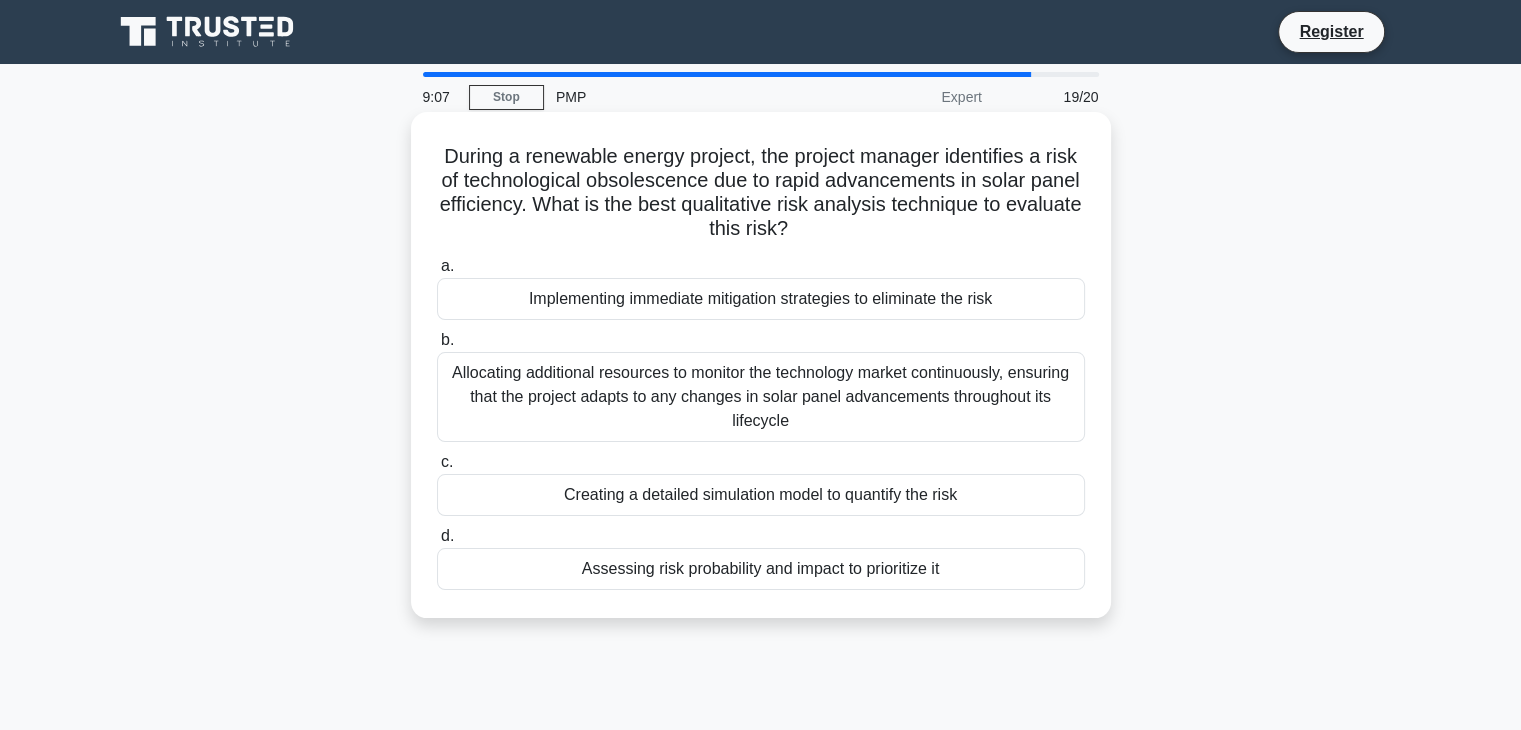 click on "Assessing risk probability and impact to prioritize it" at bounding box center [761, 569] 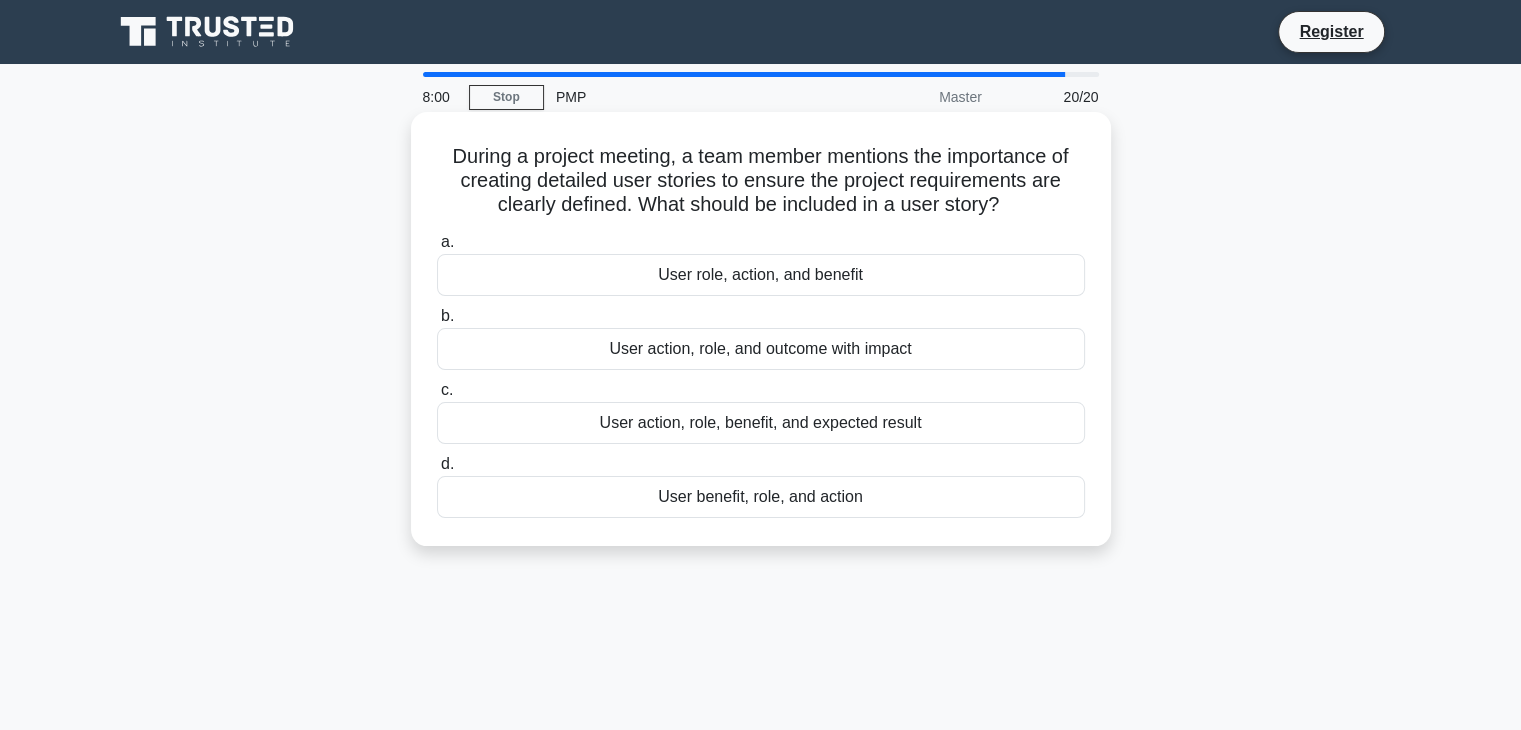 click on "User role, action, and benefit" at bounding box center (761, 275) 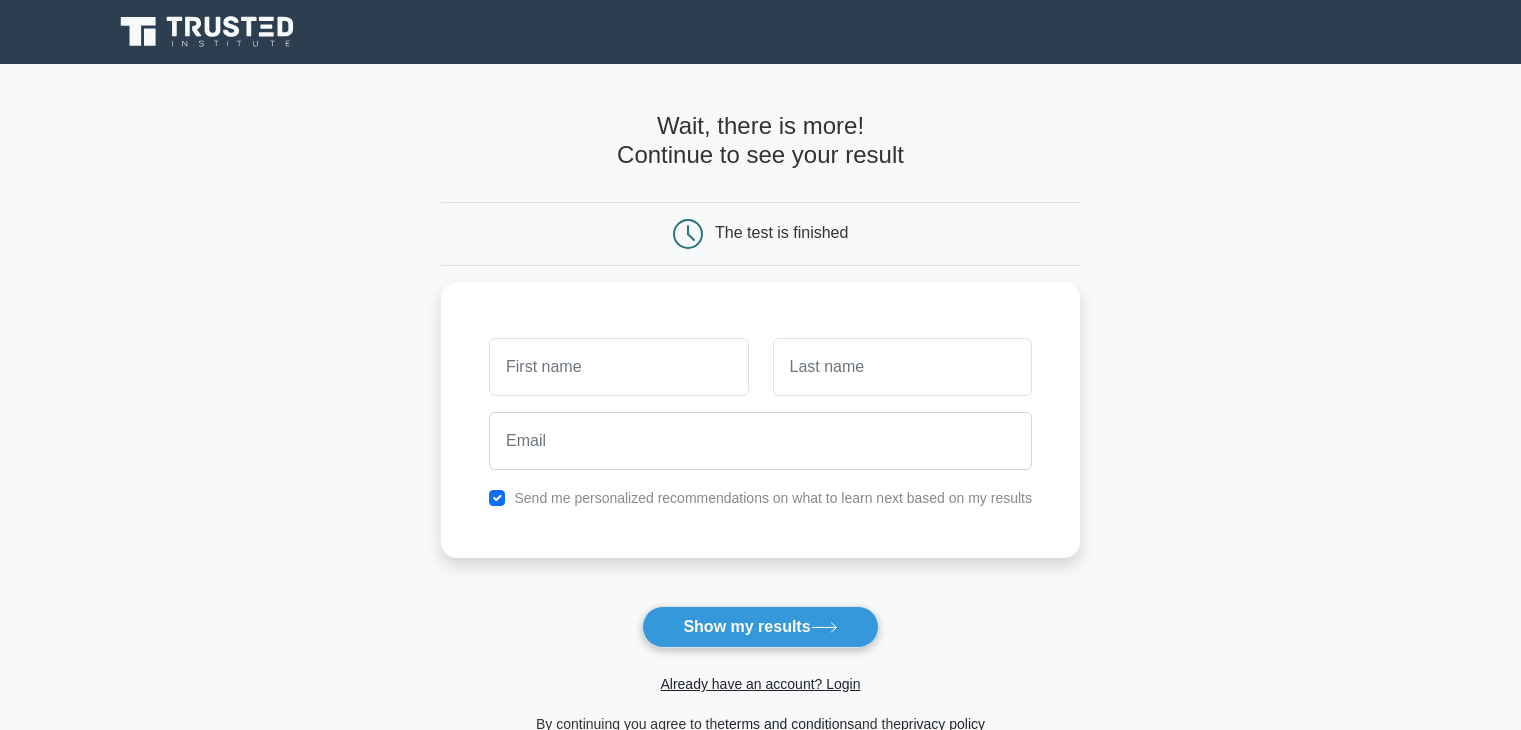 scroll, scrollTop: 0, scrollLeft: 0, axis: both 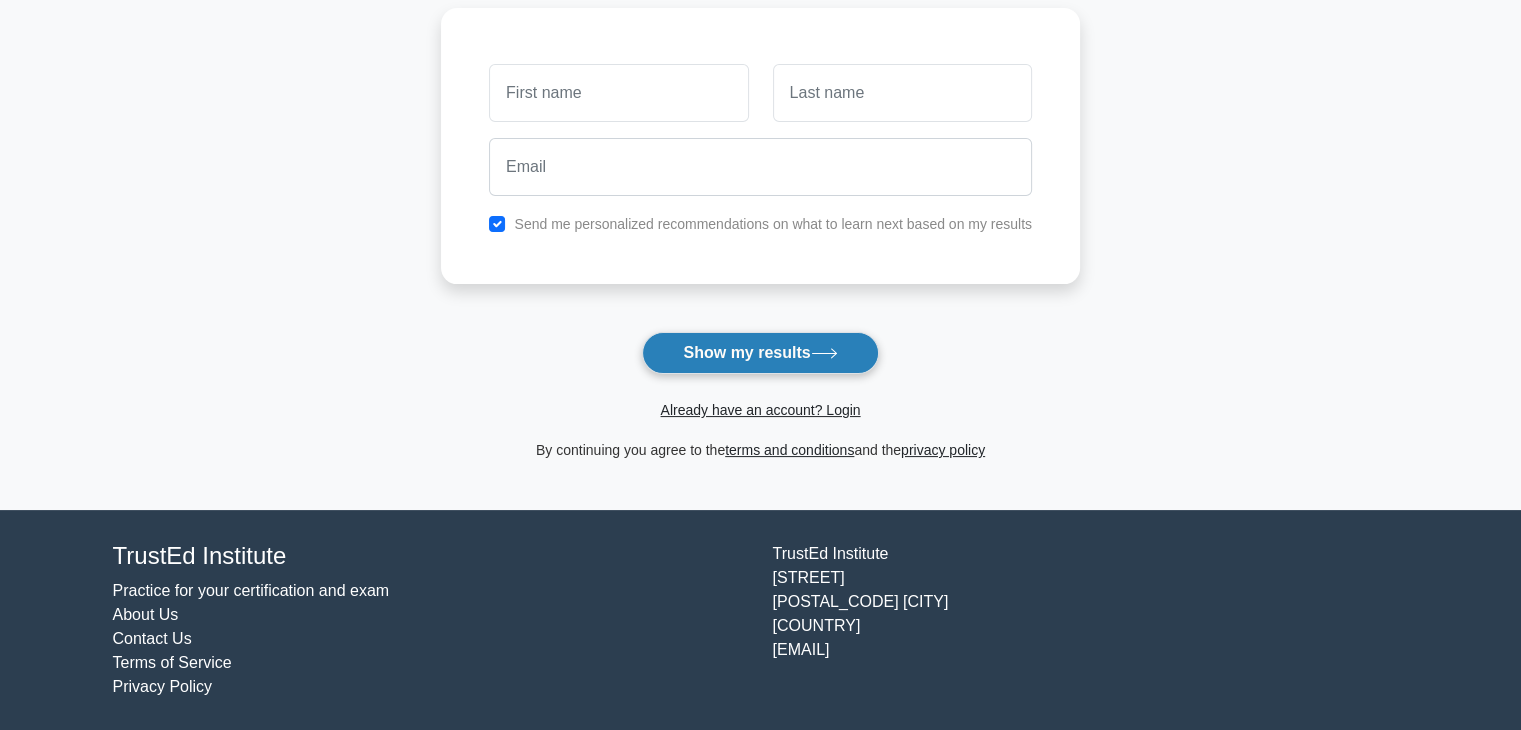 click on "Show my results" at bounding box center (760, 353) 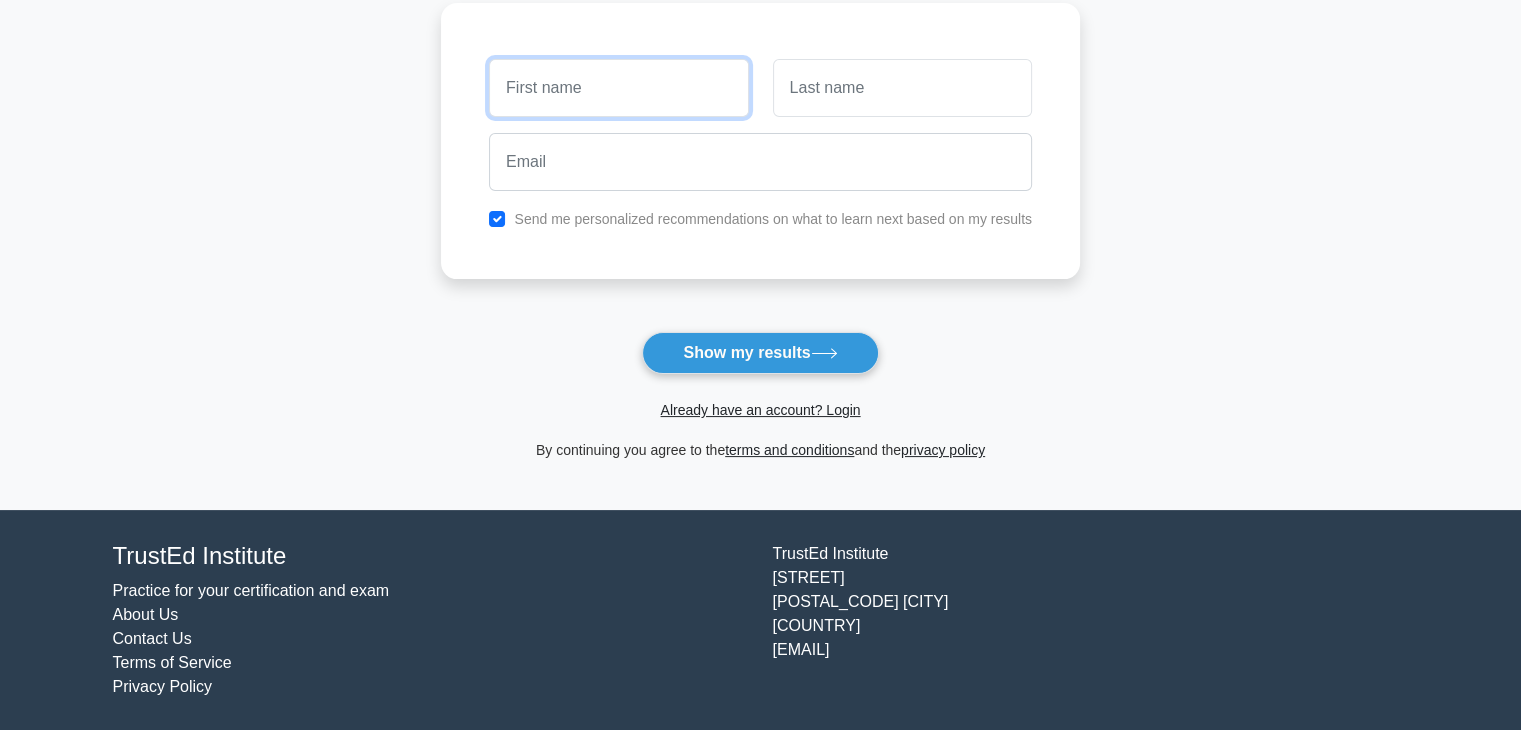 click at bounding box center (618, 88) 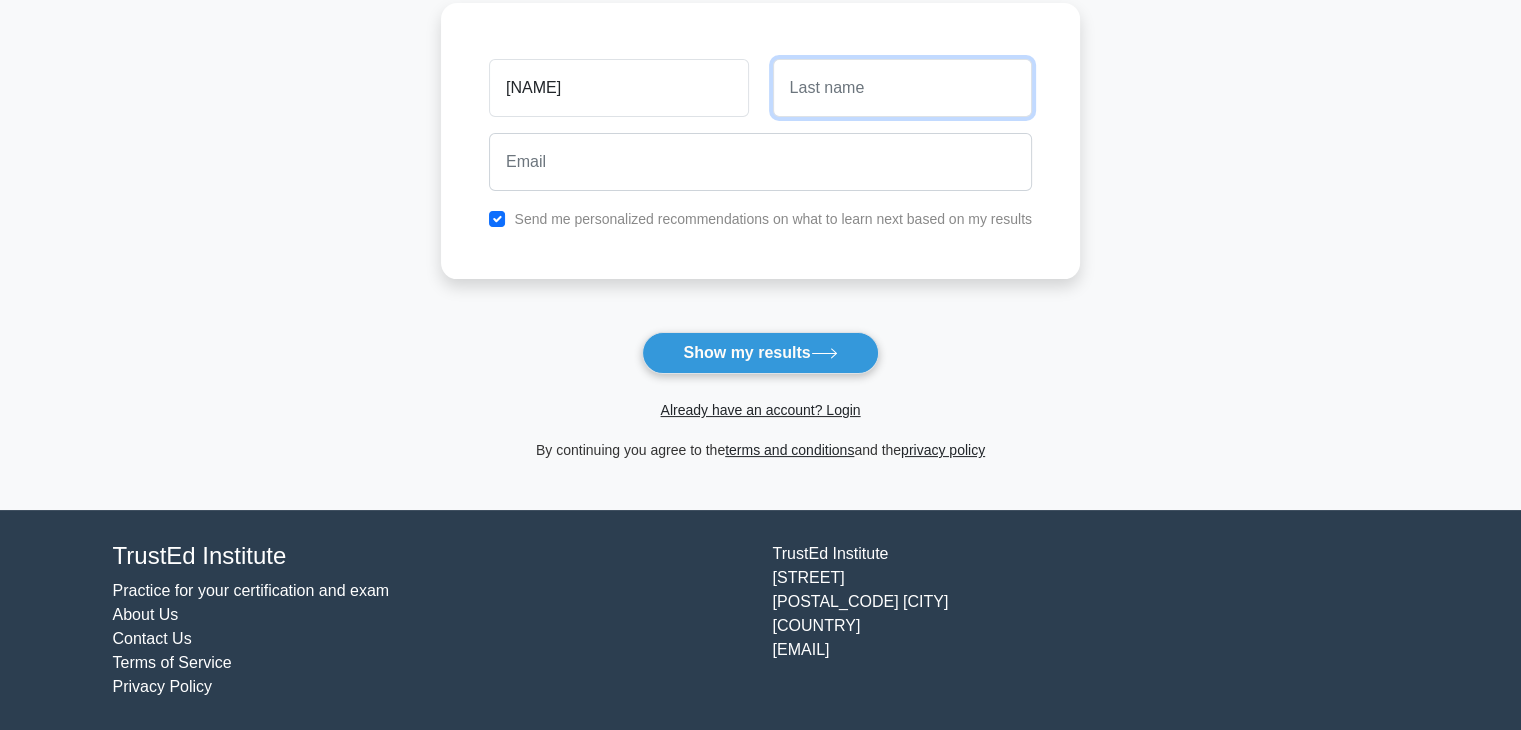 click at bounding box center (902, 88) 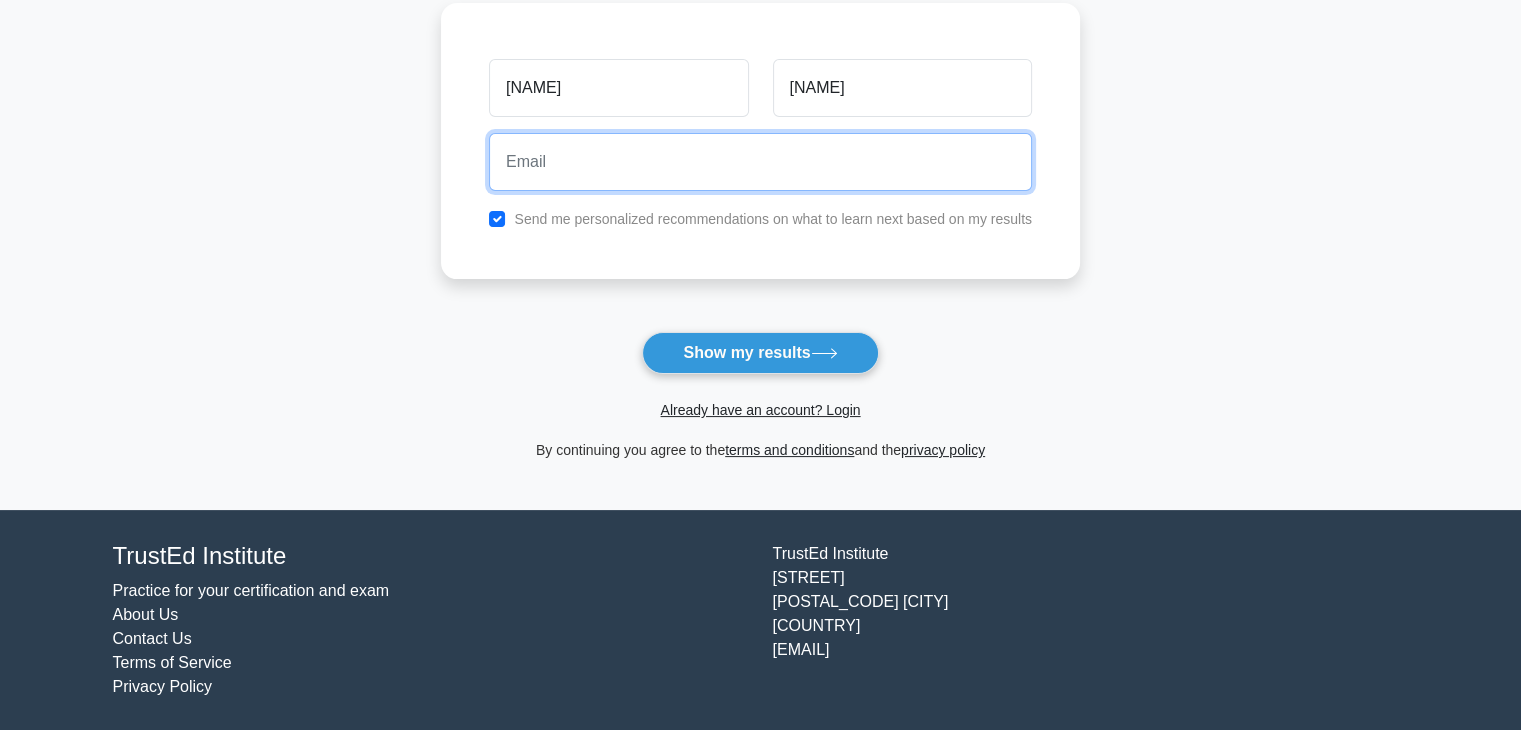 click at bounding box center [760, 162] 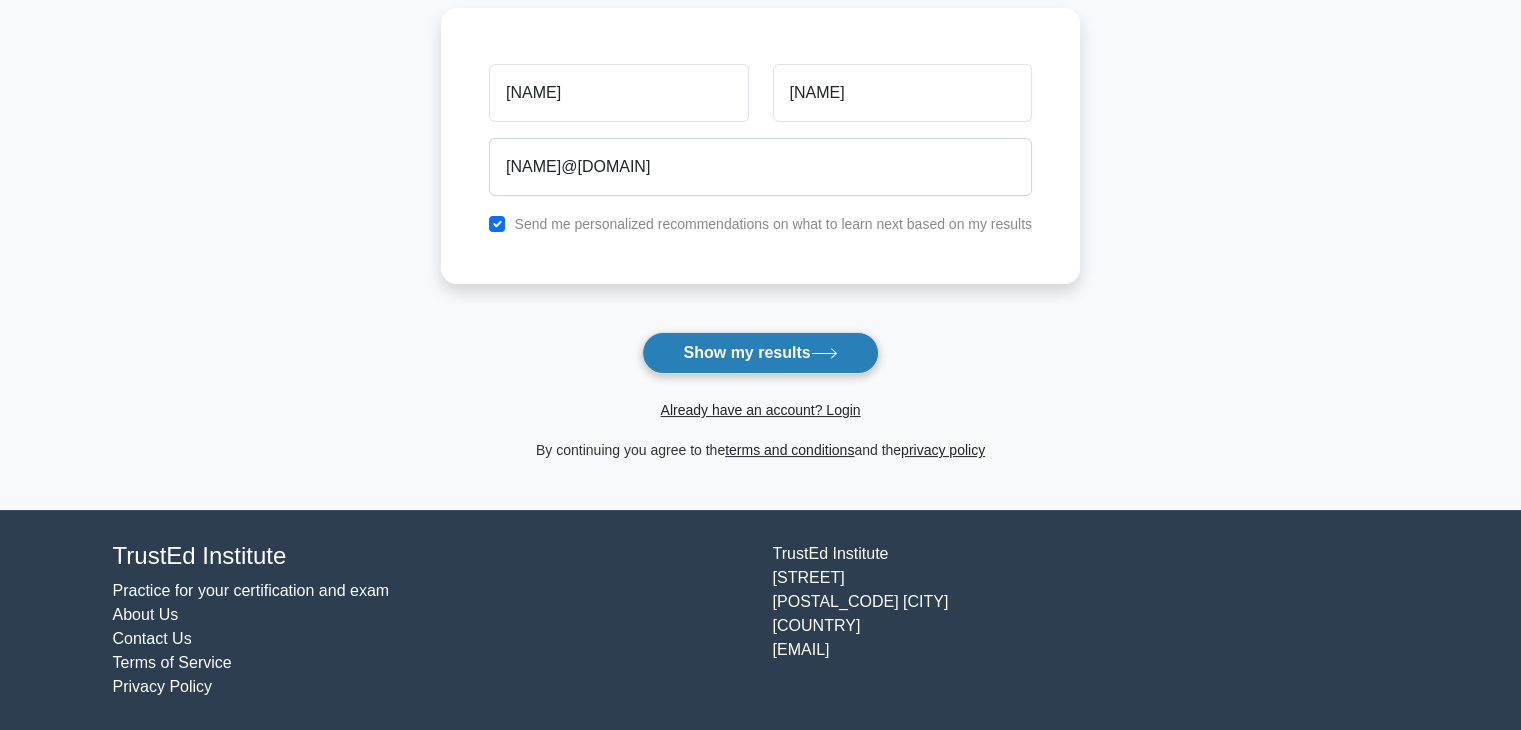 click on "Show my results" at bounding box center (760, 353) 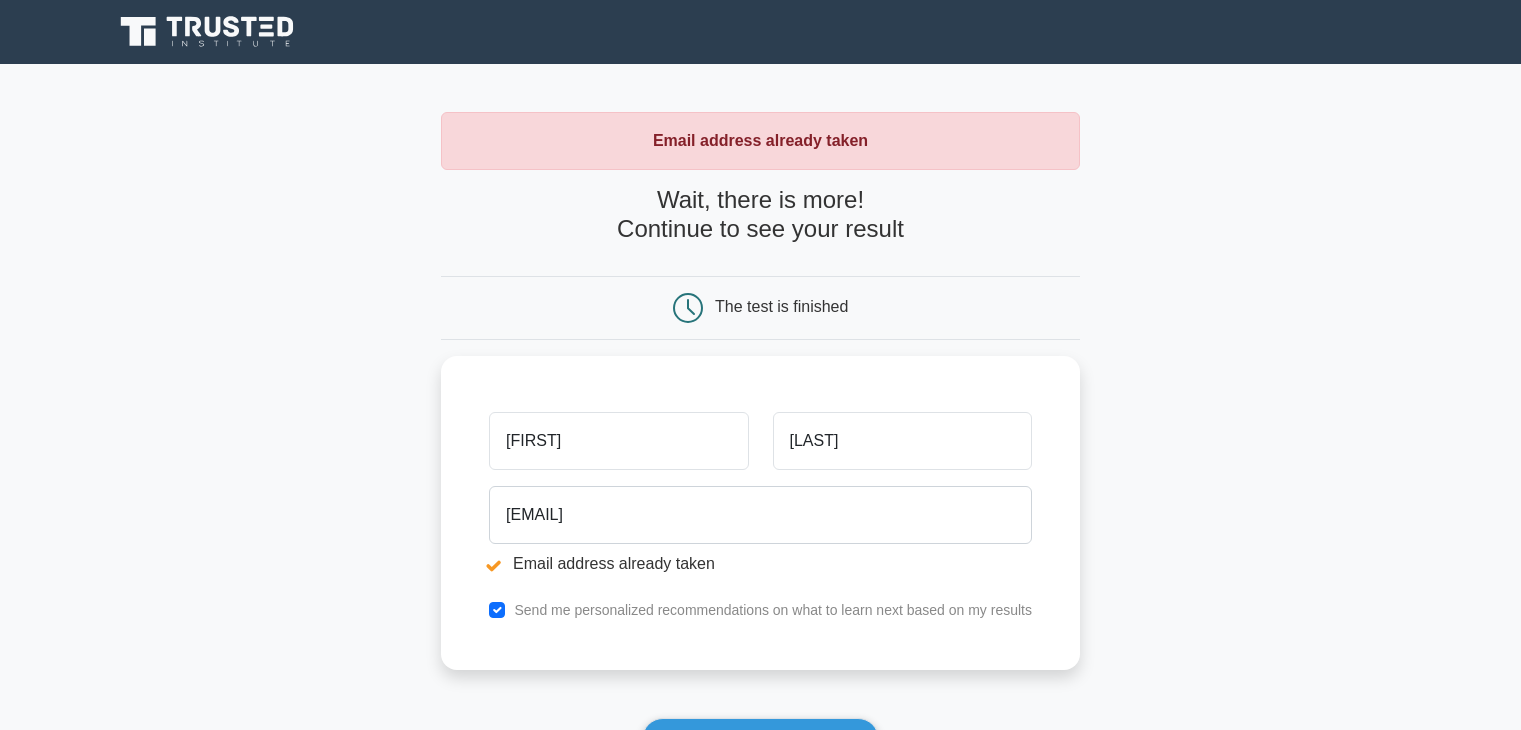 scroll, scrollTop: 0, scrollLeft: 0, axis: both 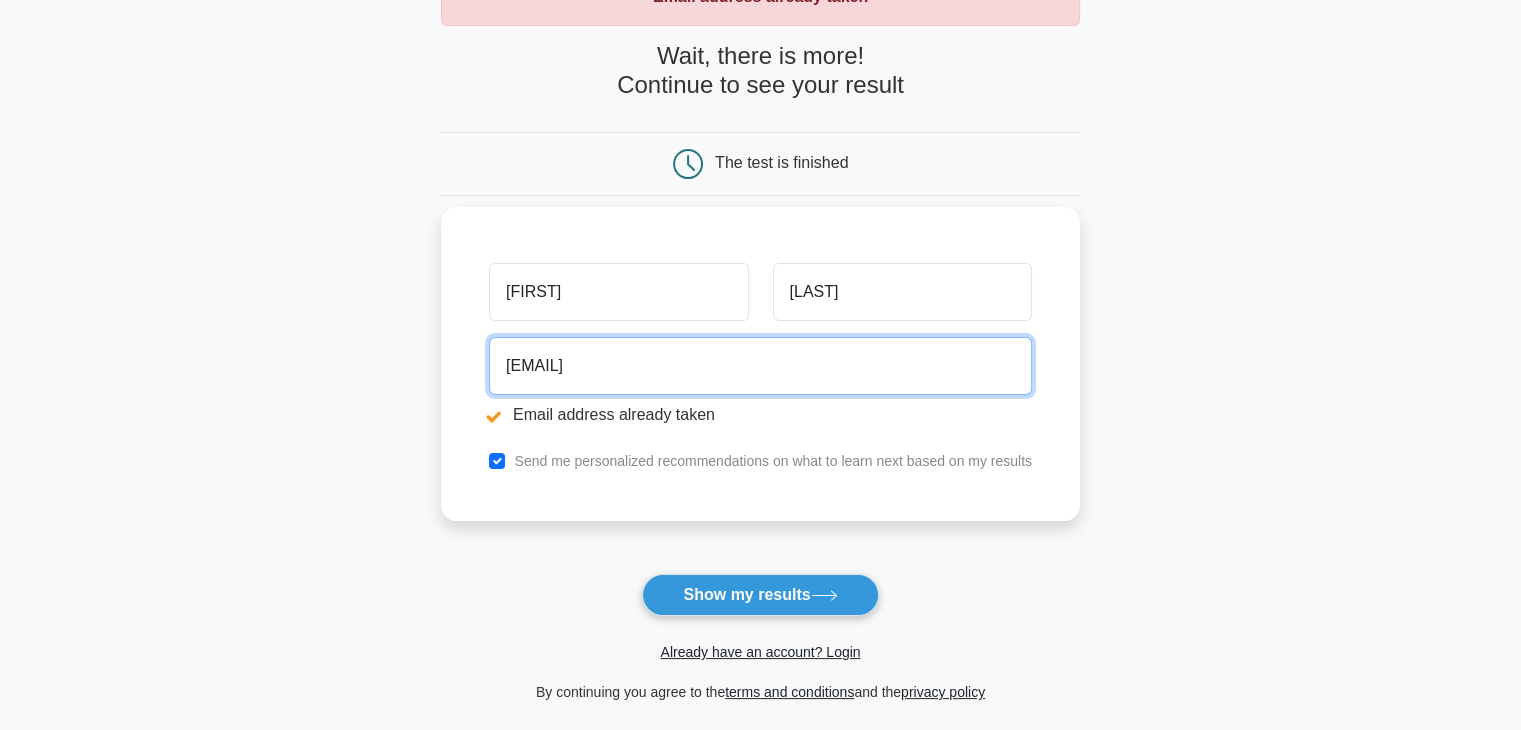 click on "archit.dhingra@yahoo.com" at bounding box center [760, 366] 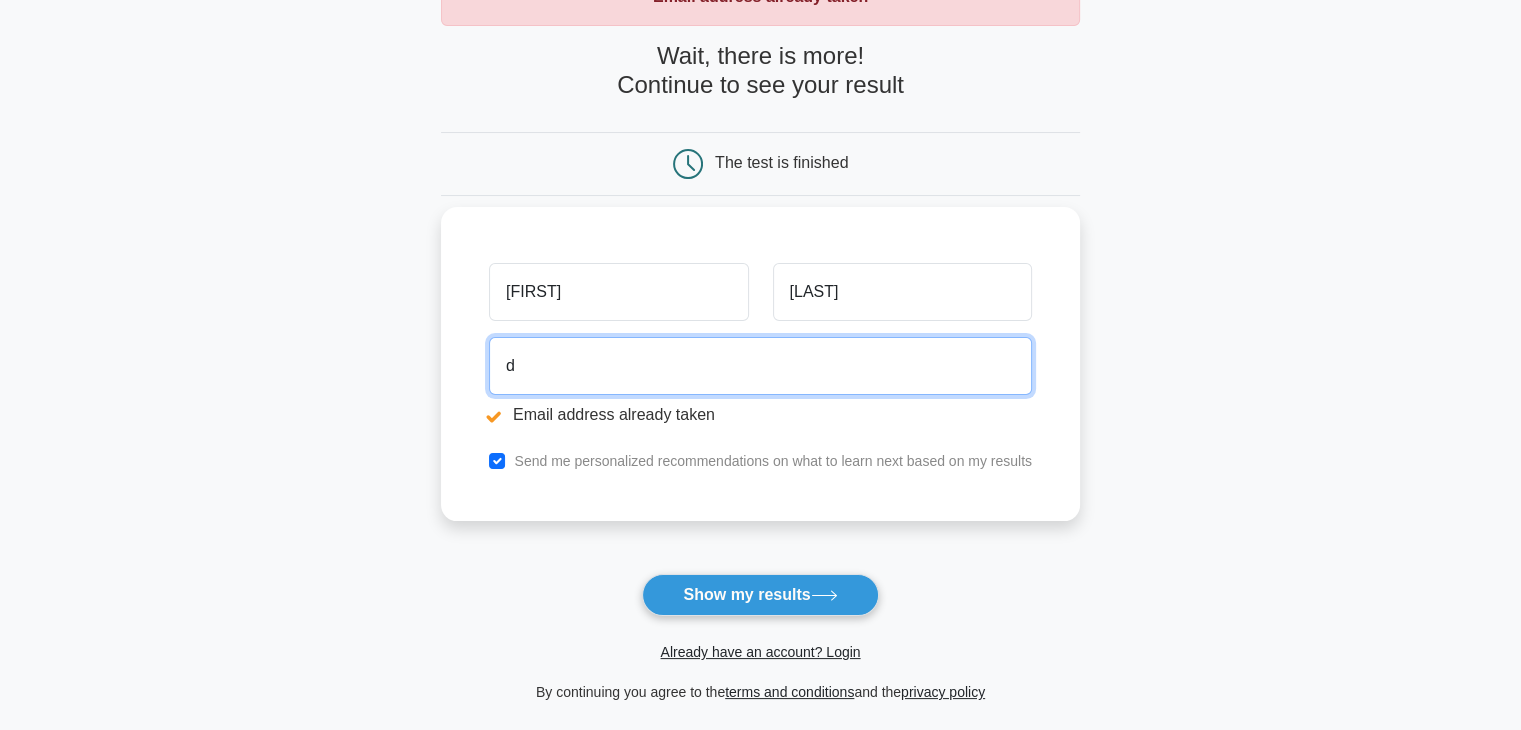 type on "dhingra.archit1995@gmail.com" 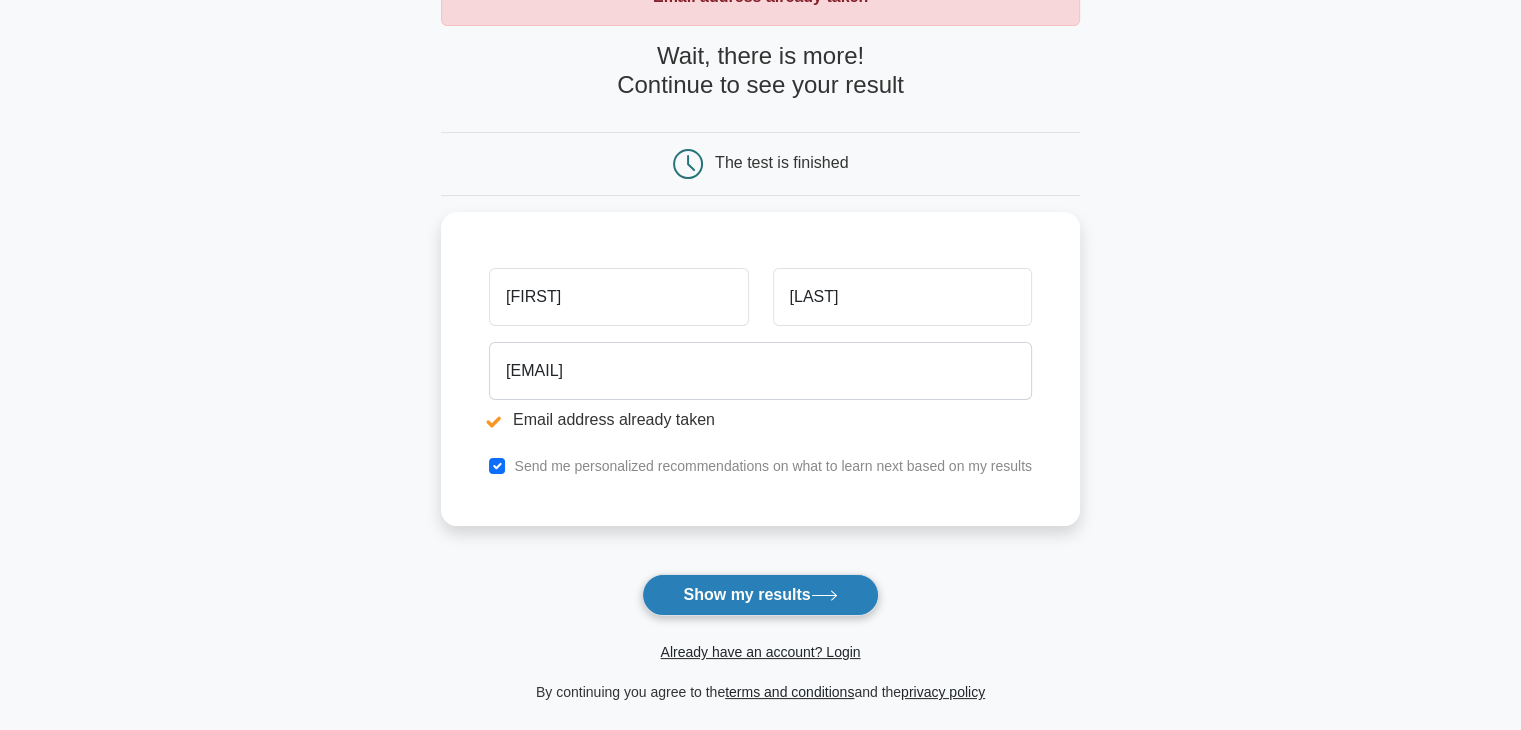 click on "Show my results" at bounding box center (760, 595) 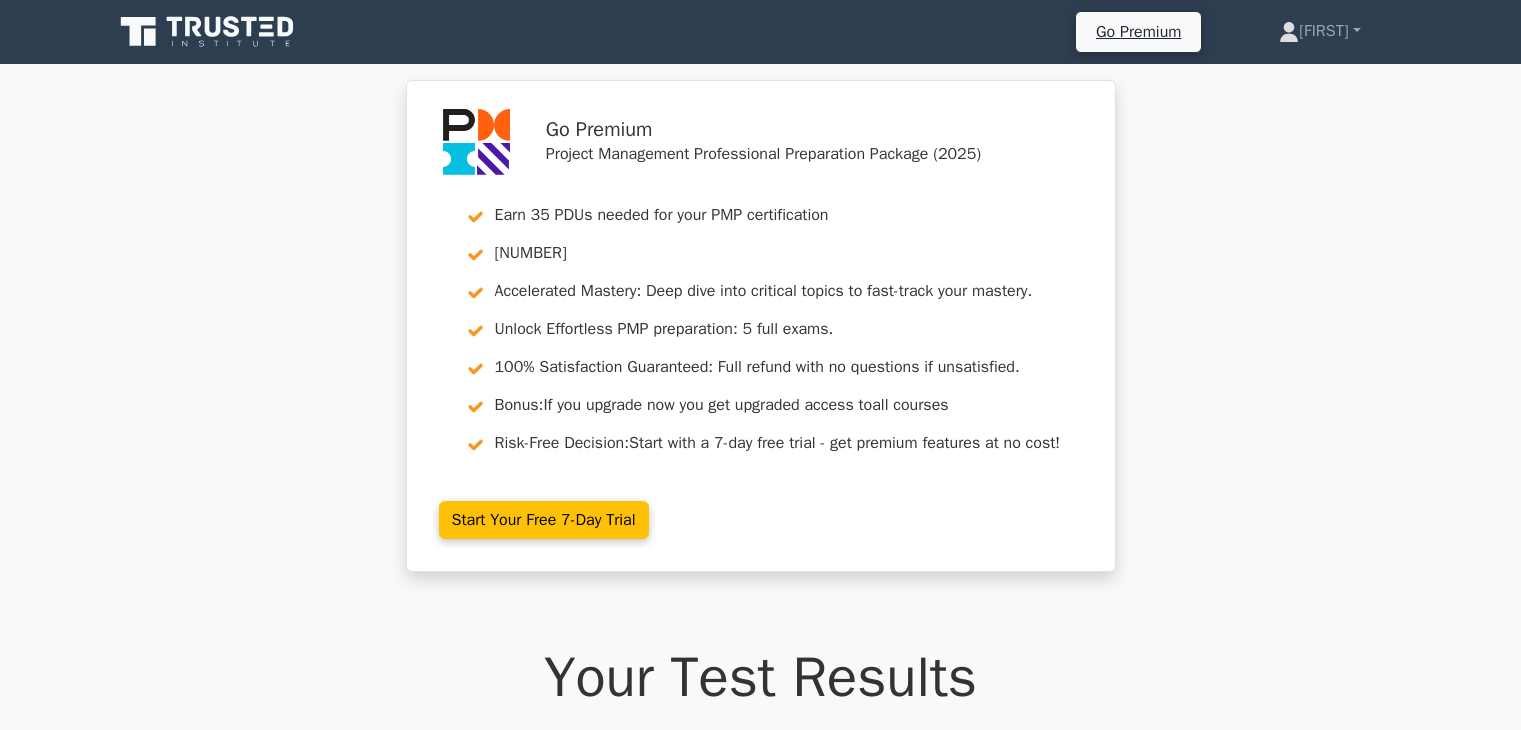 scroll, scrollTop: 0, scrollLeft: 0, axis: both 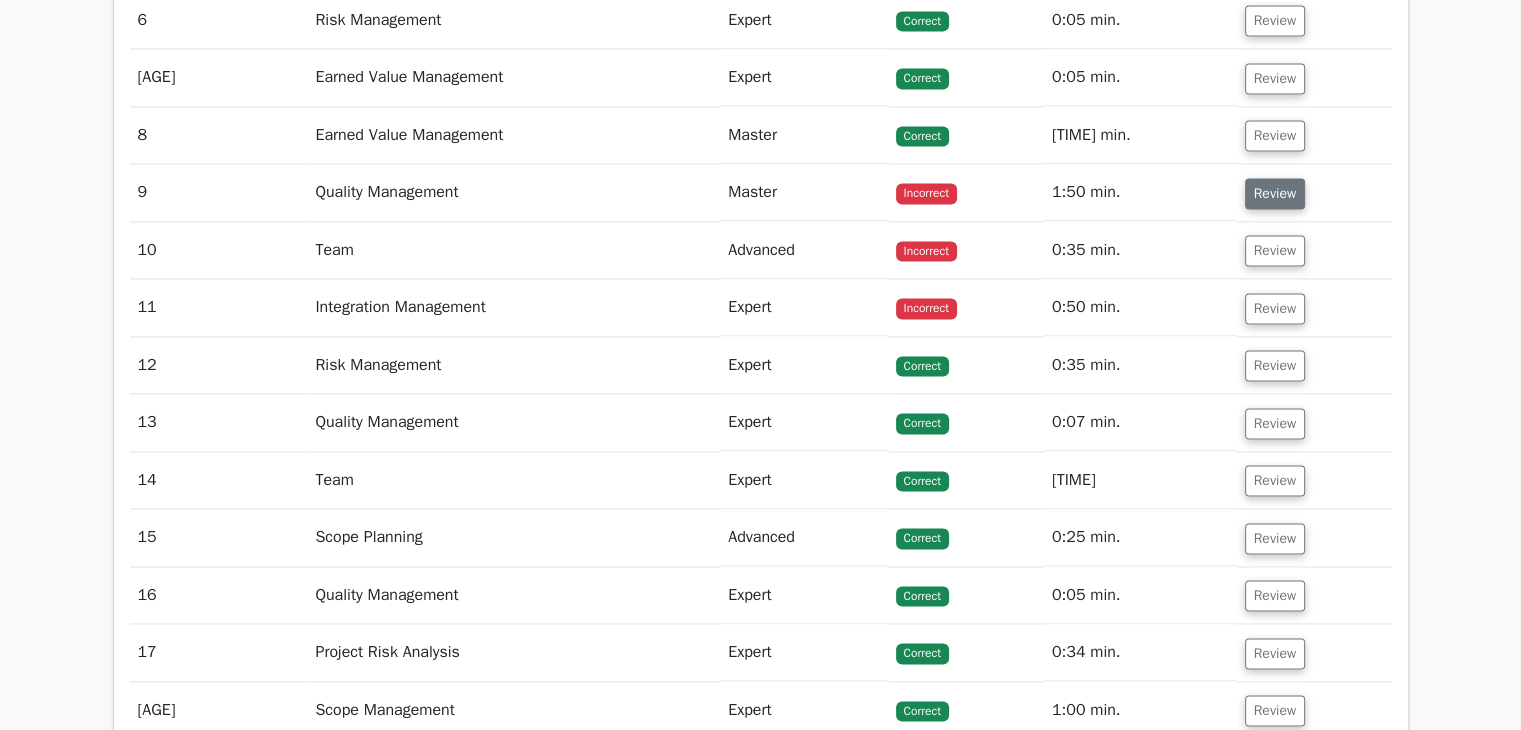 click on "Review" at bounding box center (1275, 193) 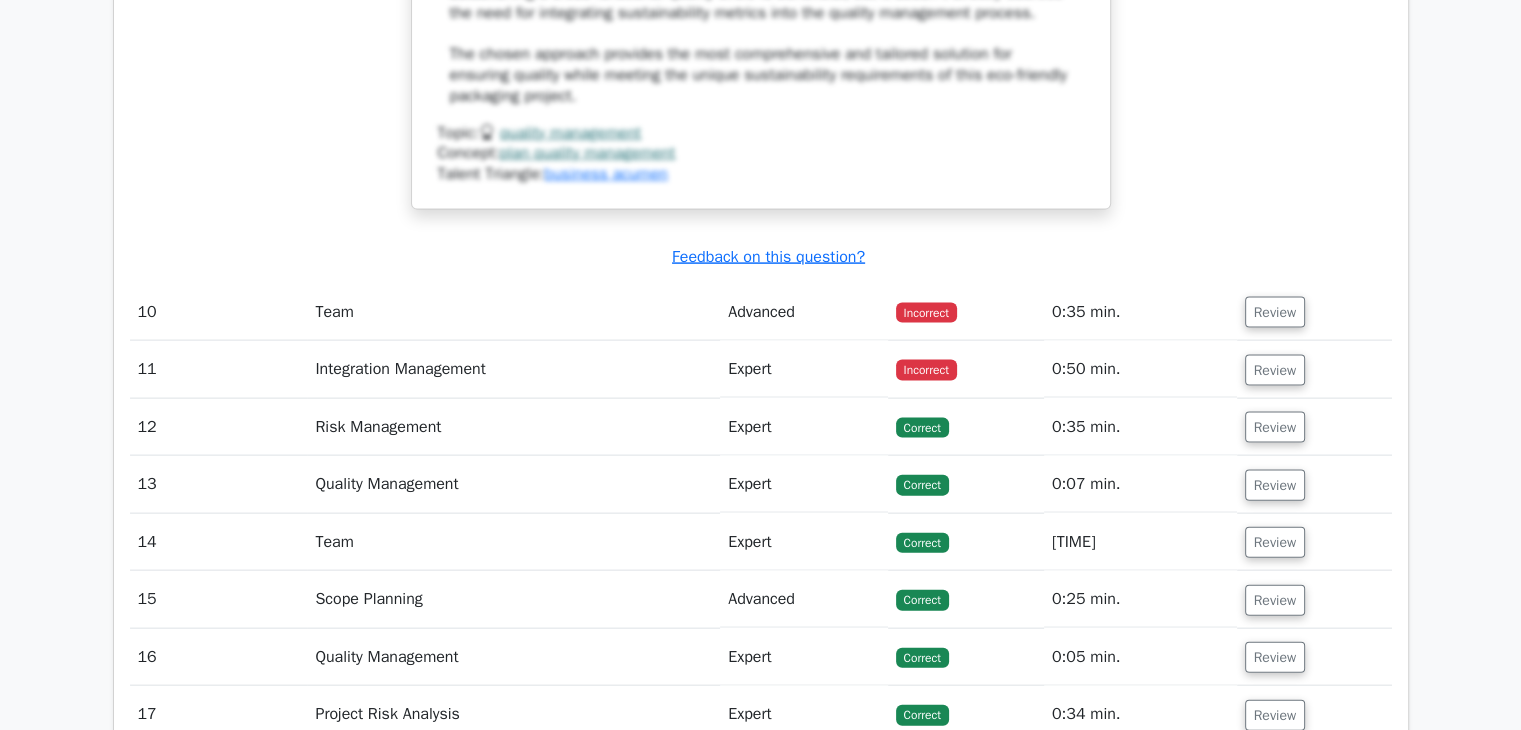 scroll, scrollTop: 4283, scrollLeft: 0, axis: vertical 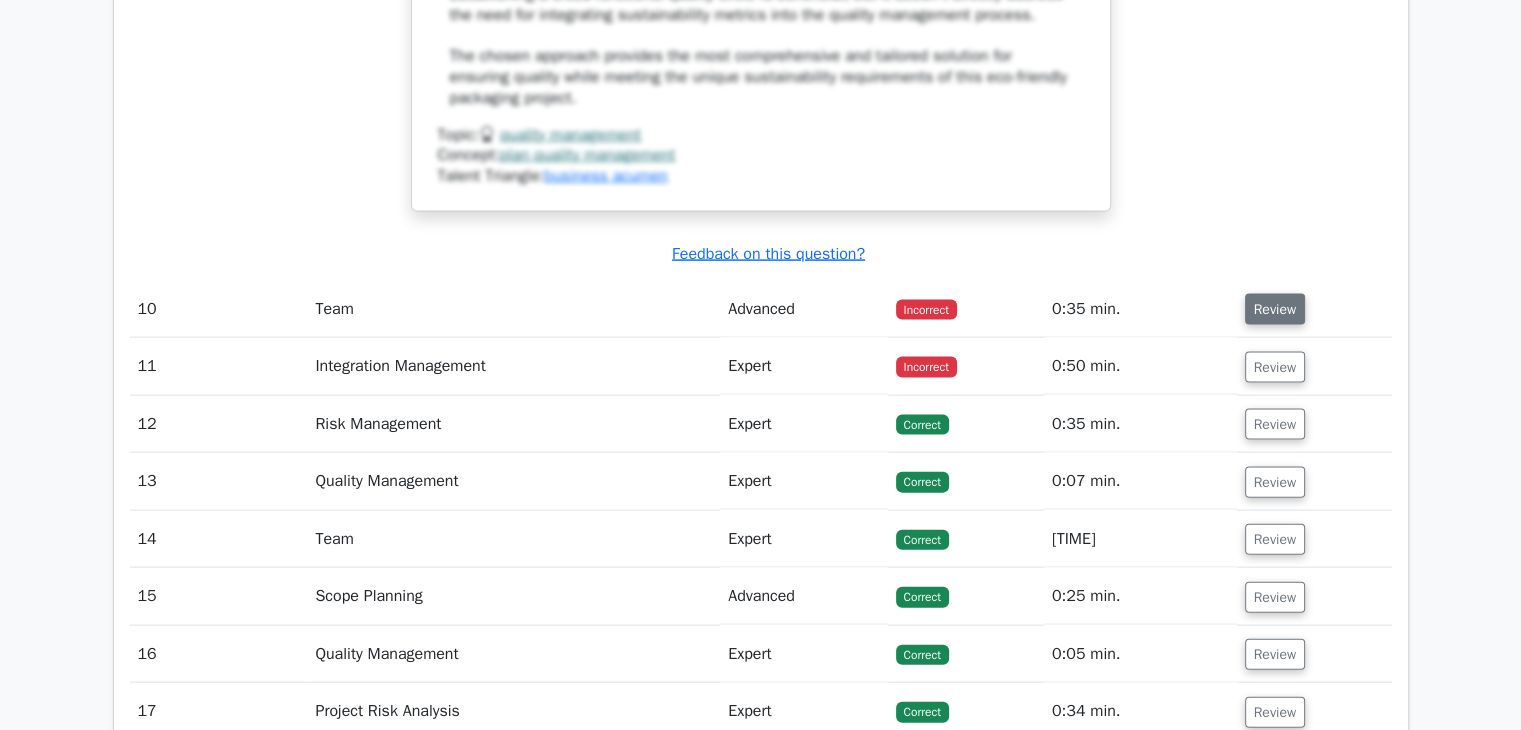 click on "Review" at bounding box center (1275, 309) 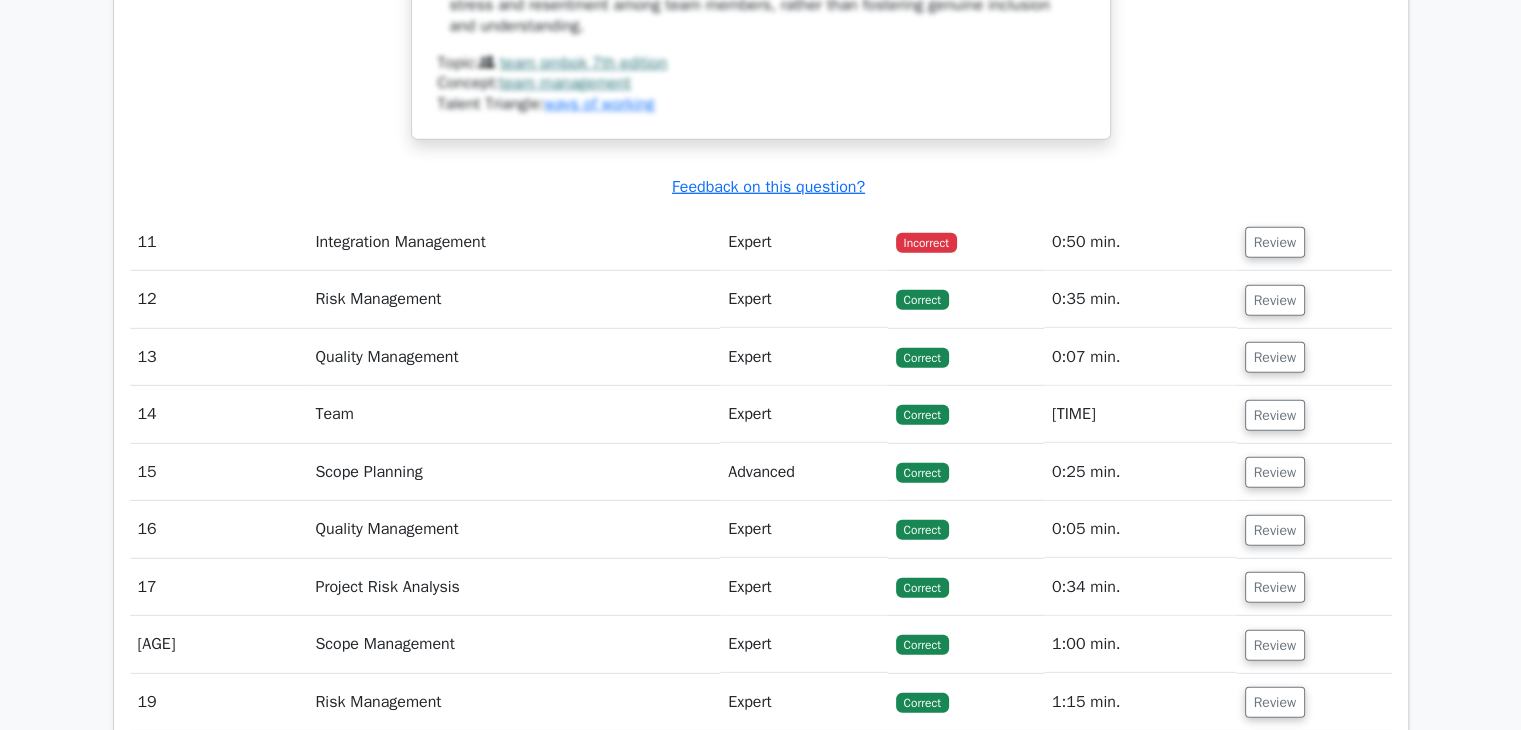 scroll, scrollTop: 5967, scrollLeft: 0, axis: vertical 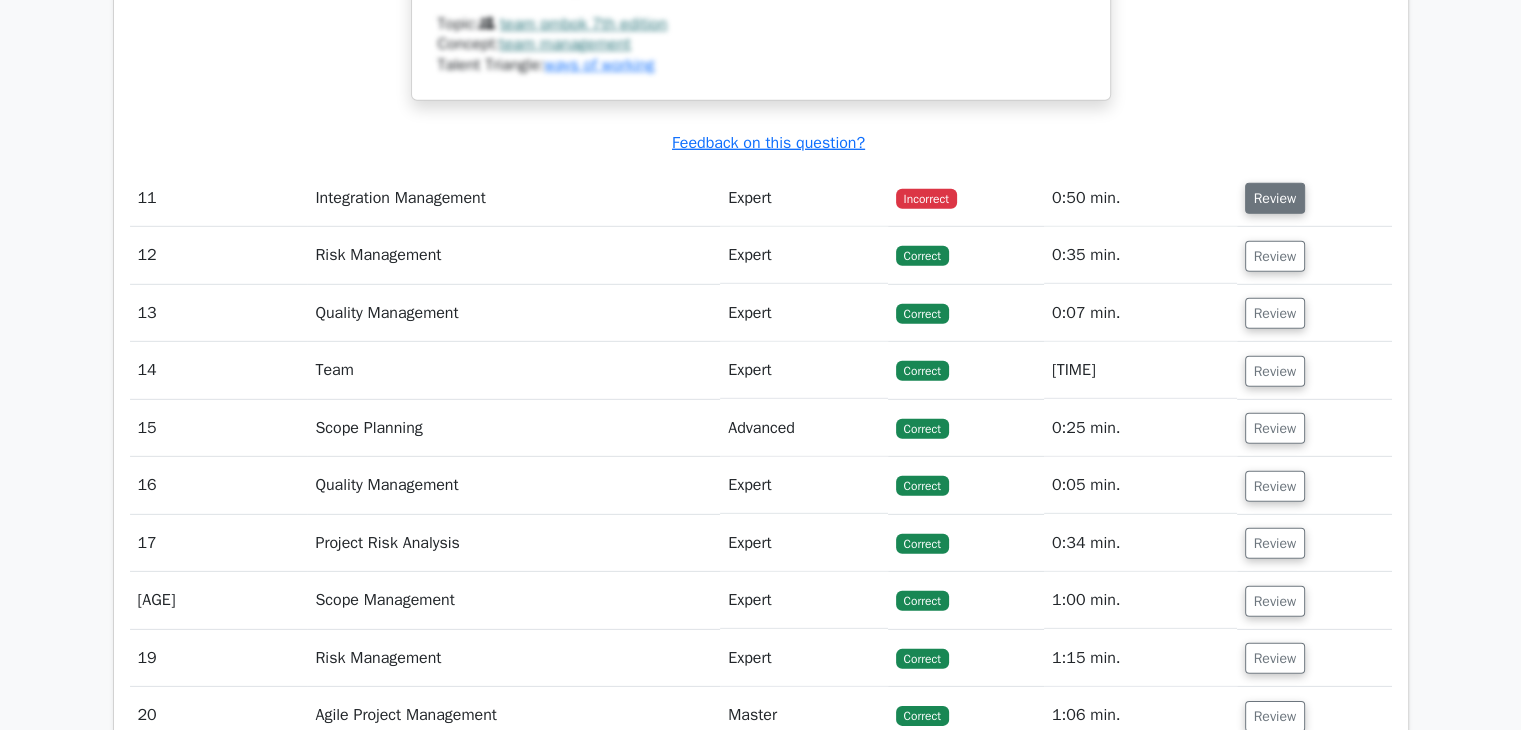 click on "Review" at bounding box center [1275, 198] 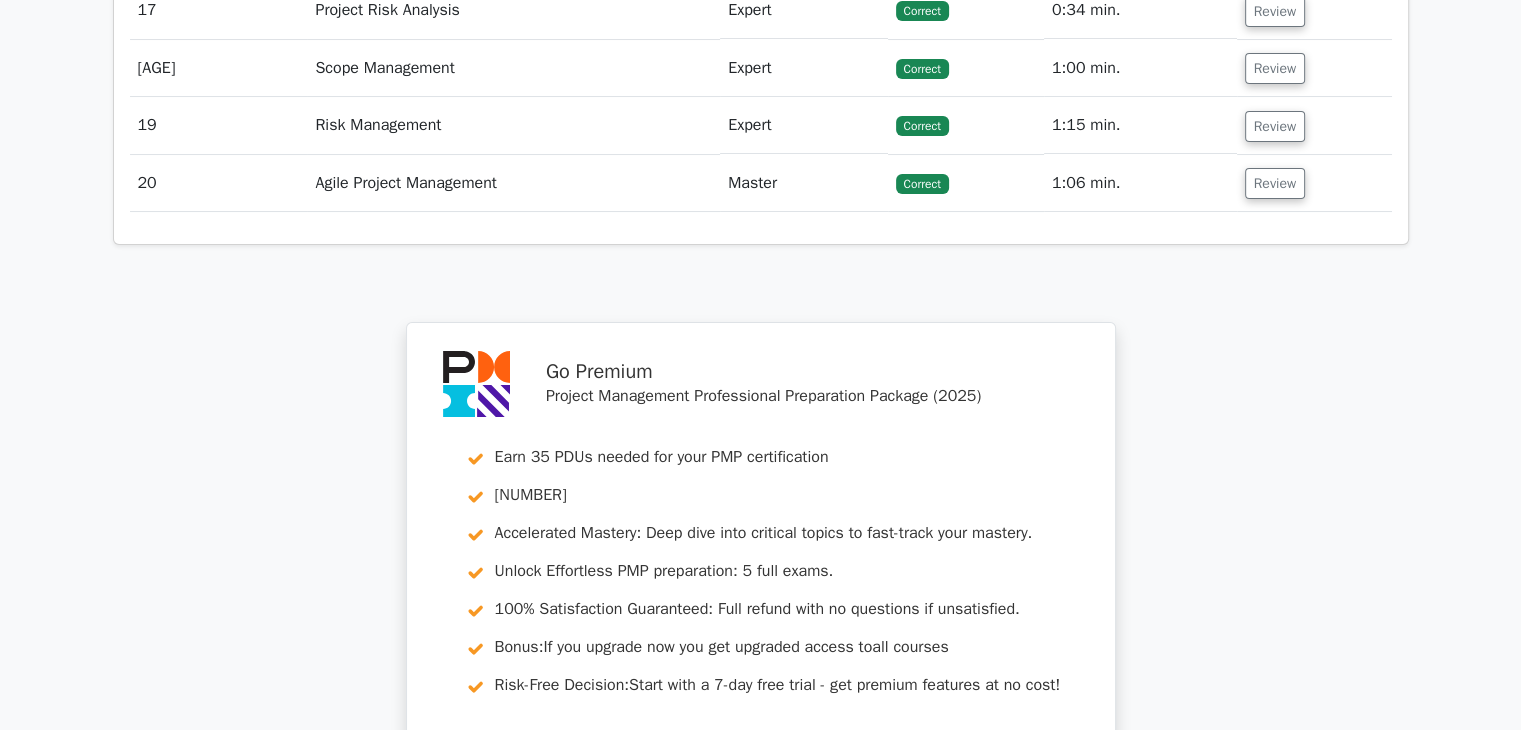 scroll, scrollTop: 7880, scrollLeft: 0, axis: vertical 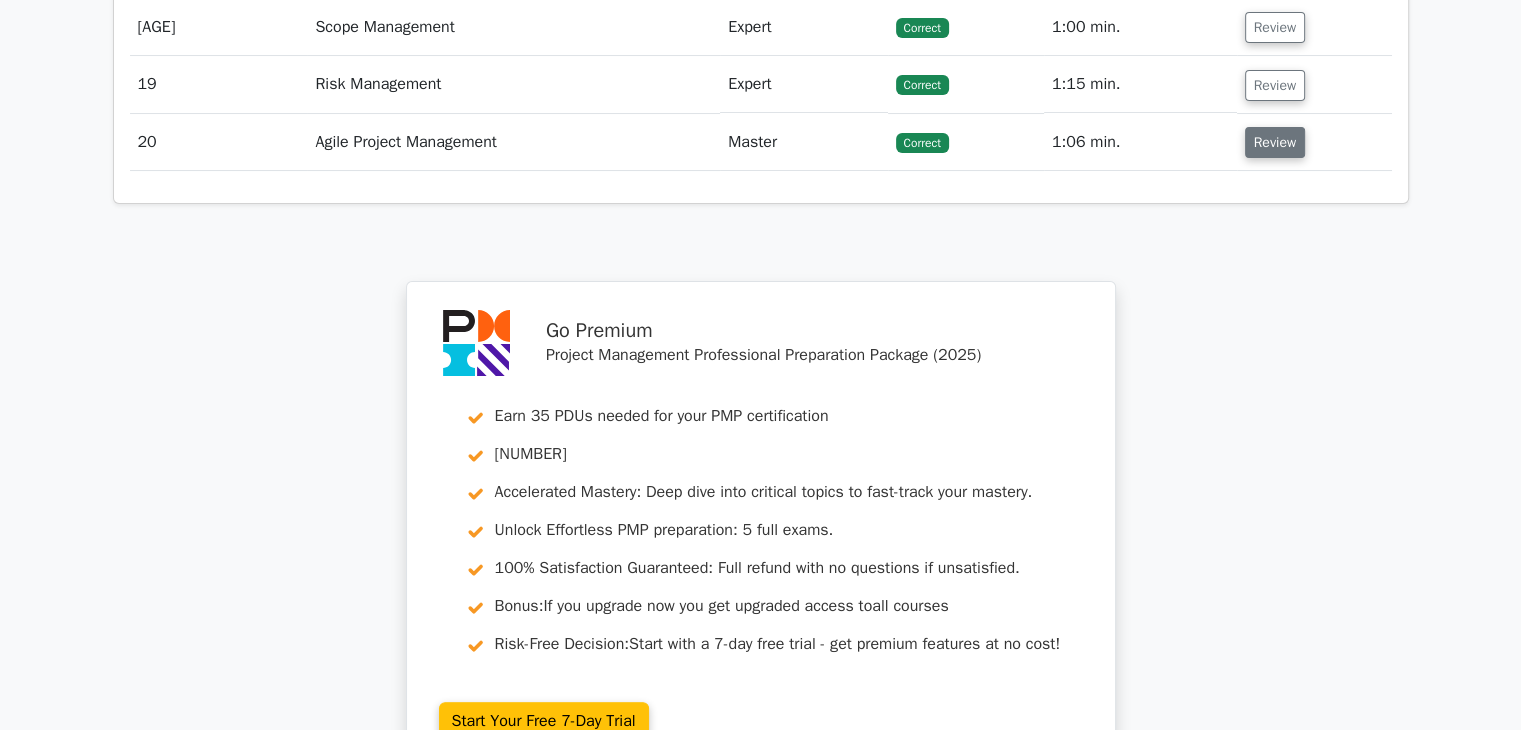click on "Review" at bounding box center (1275, 142) 